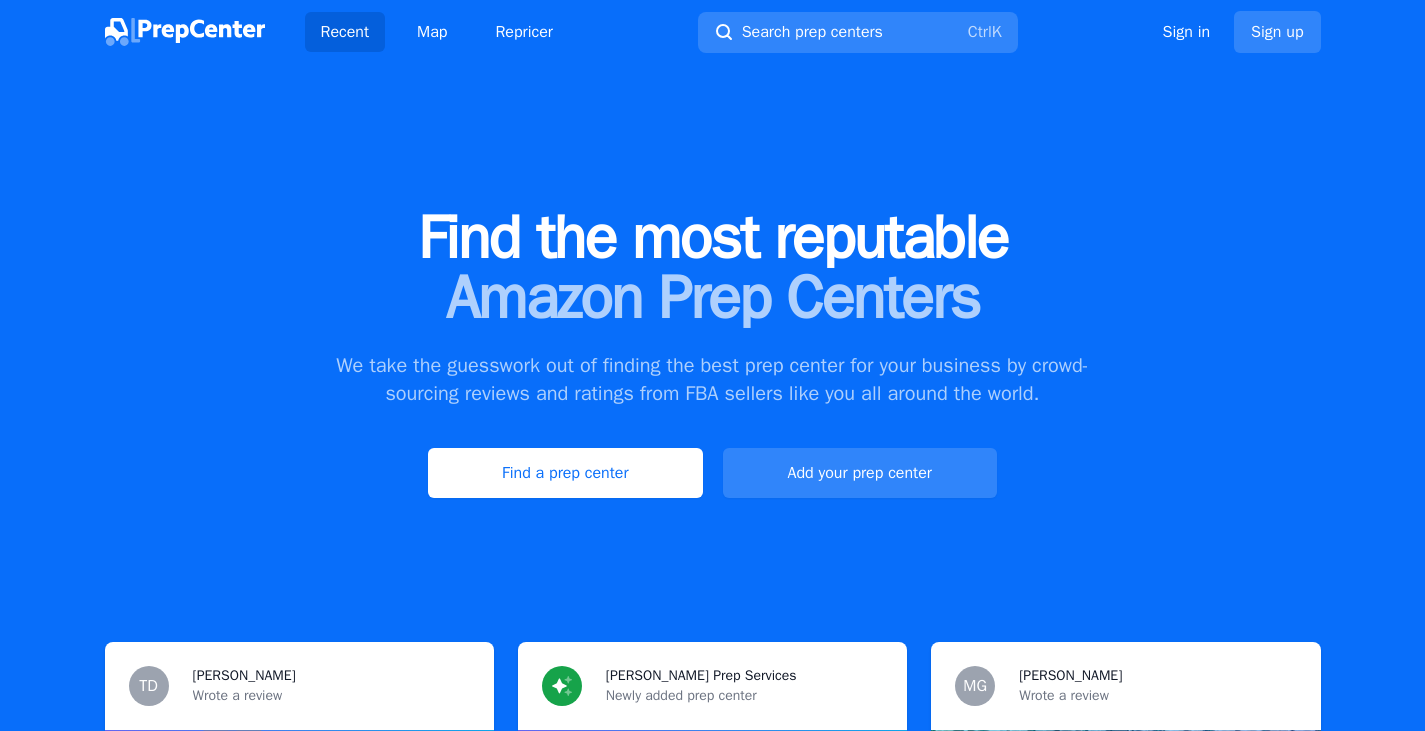 scroll, scrollTop: 0, scrollLeft: 0, axis: both 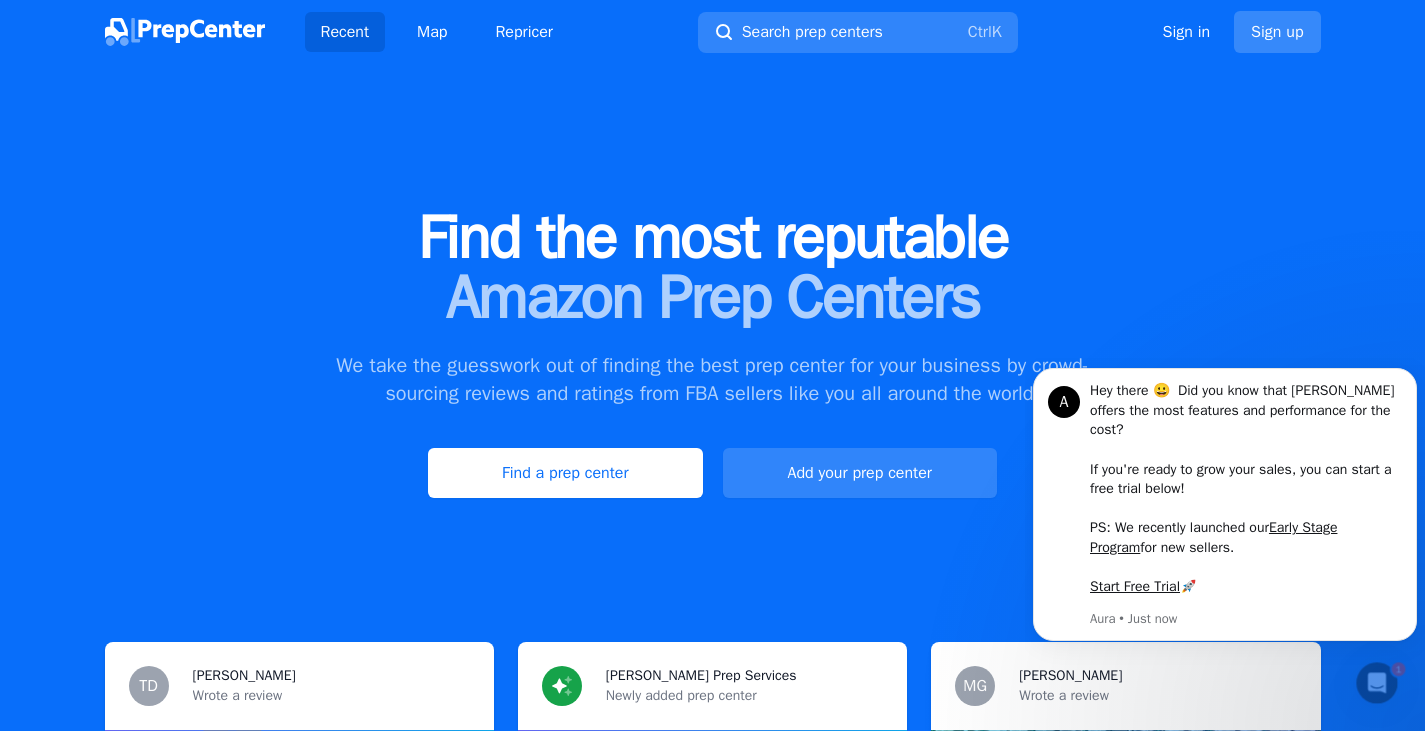 click on "Sign up" at bounding box center (1277, 32) 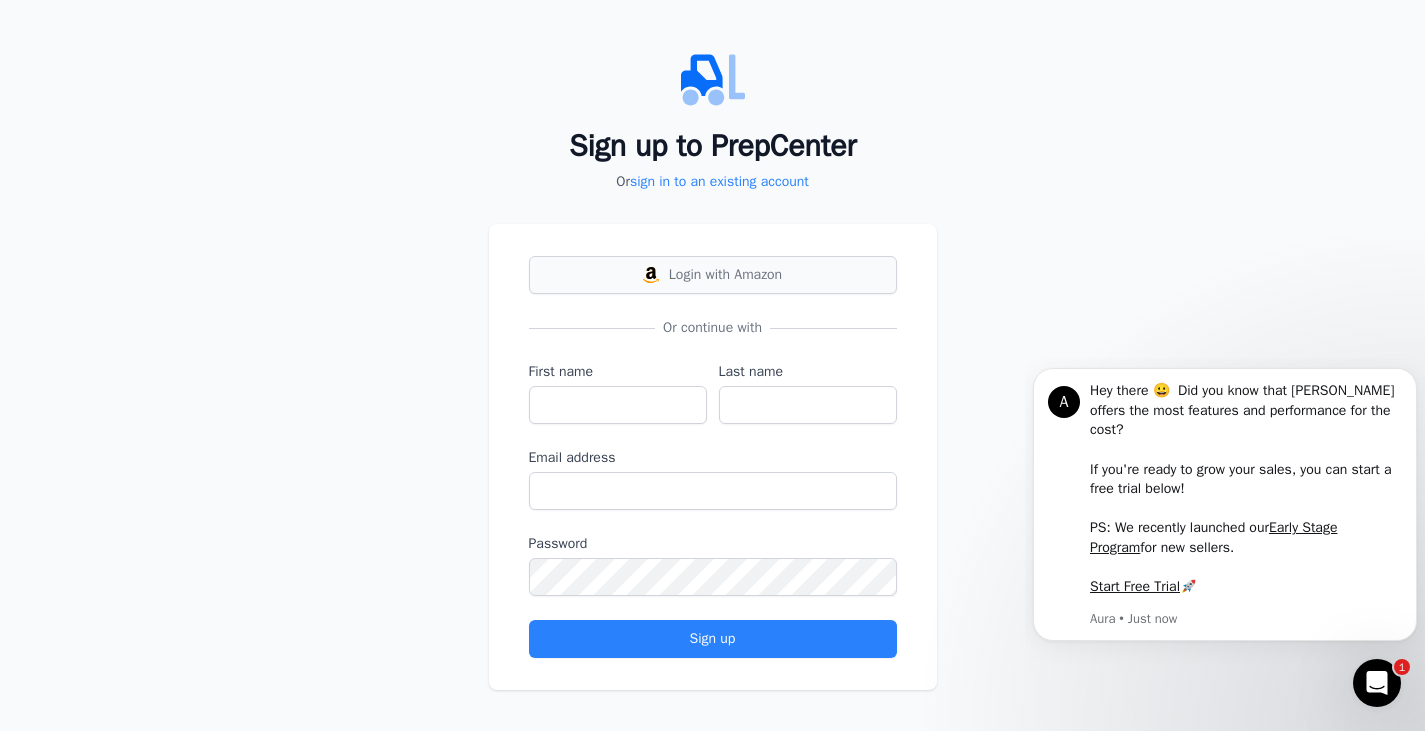 click on "Login with Amazon" at bounding box center [713, 275] 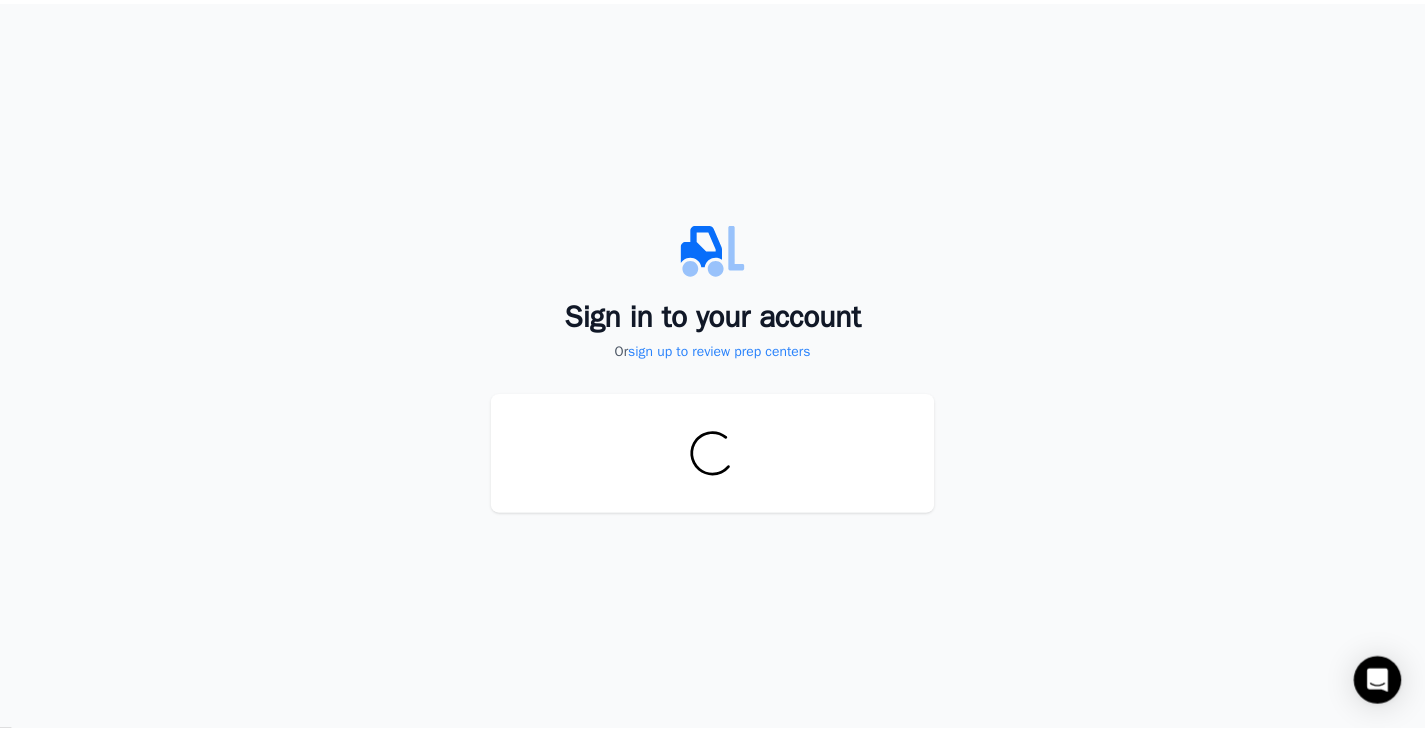 scroll, scrollTop: 0, scrollLeft: 0, axis: both 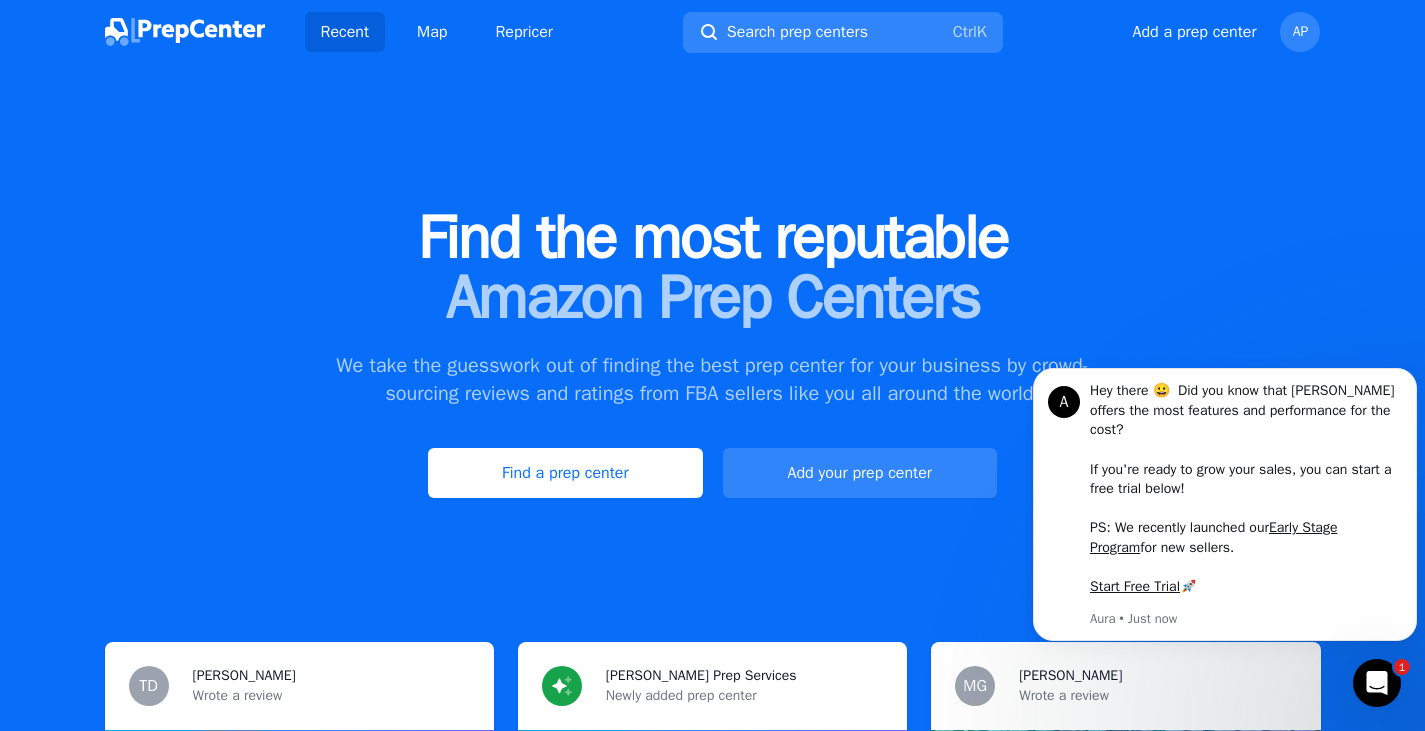 click on "Amazon Prep Centers" at bounding box center [712, 298] 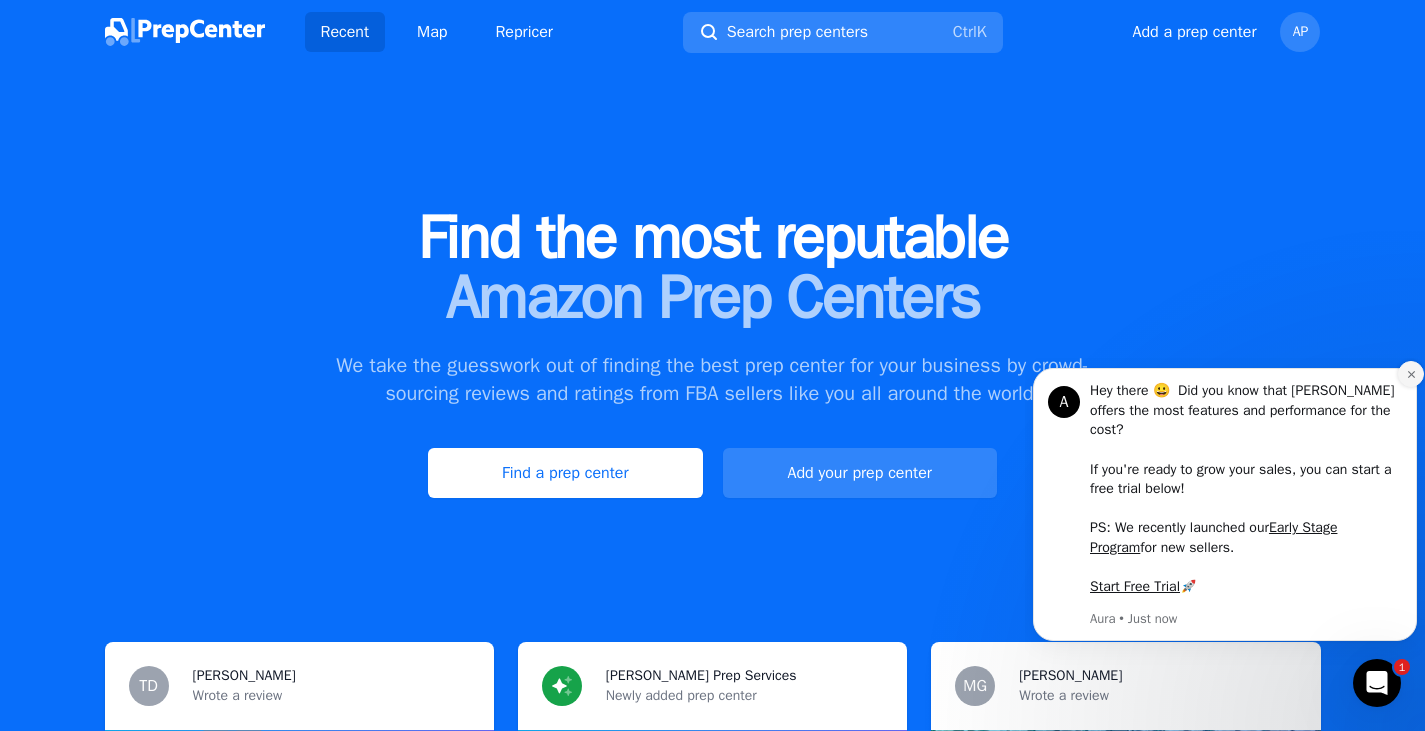 click 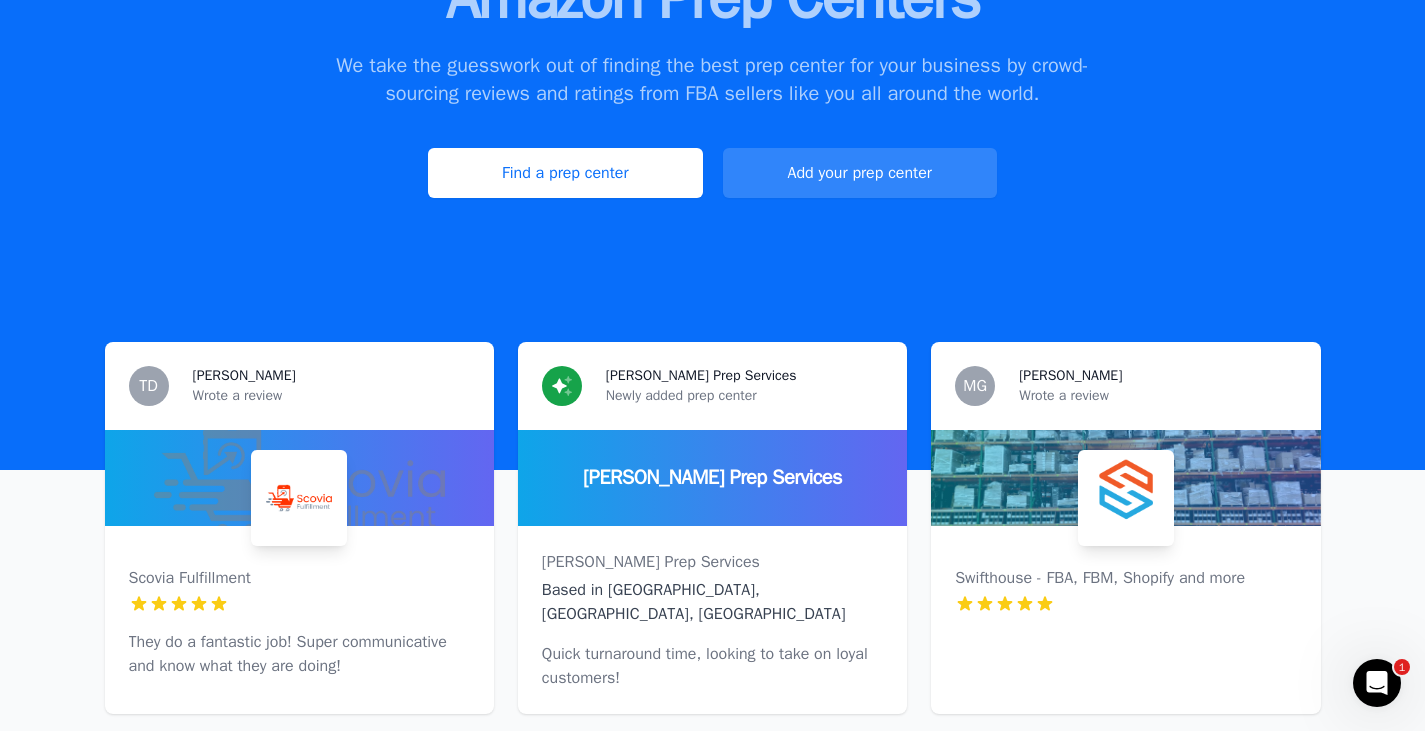 scroll, scrollTop: 0, scrollLeft: 0, axis: both 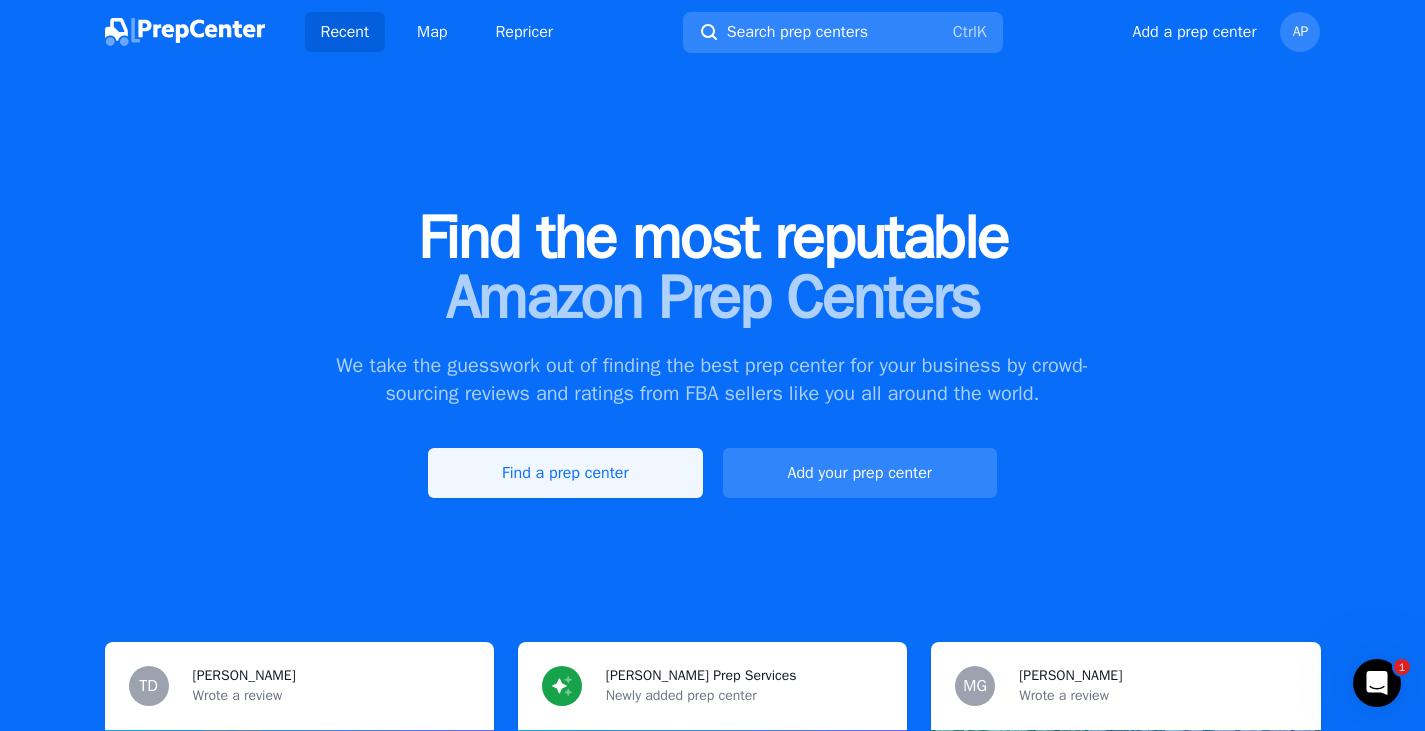 click on "Find a prep center" at bounding box center (565, 473) 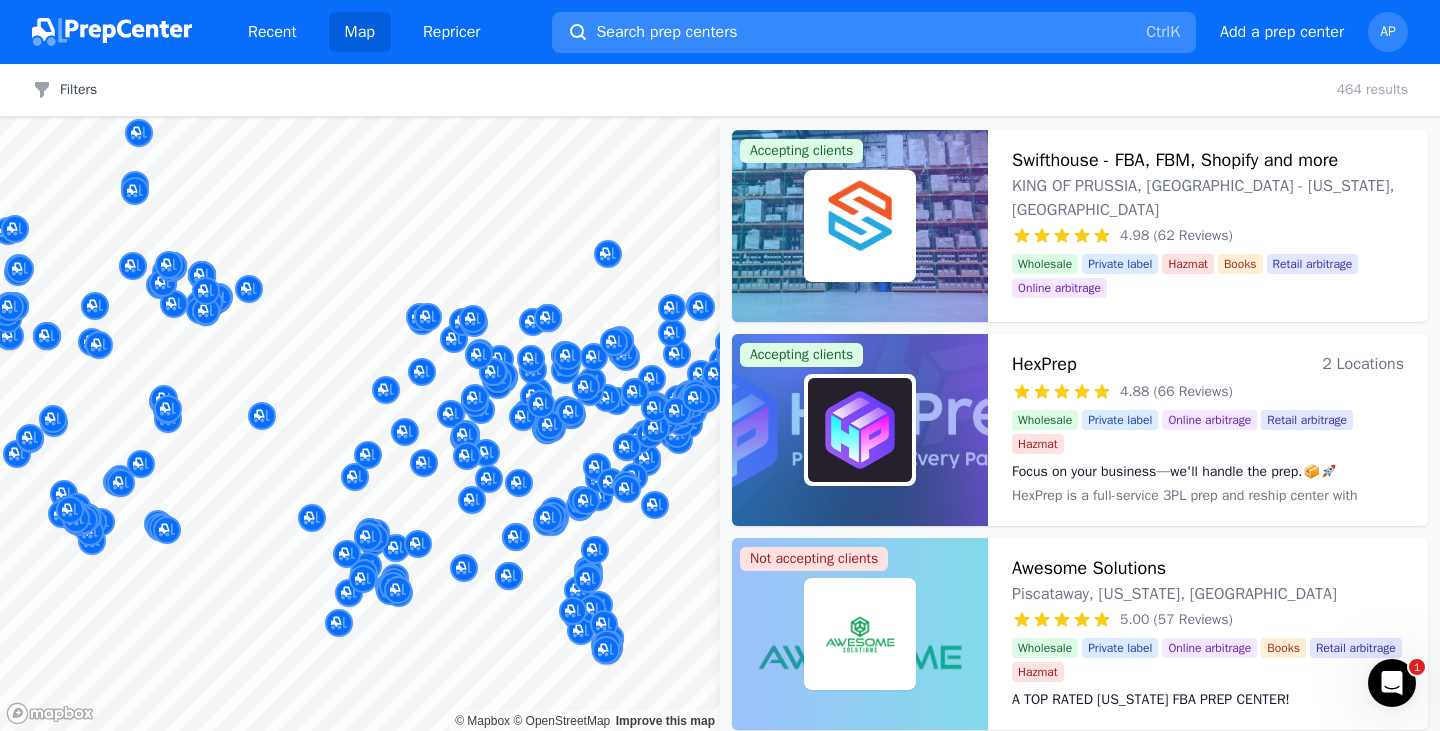 click on "Search prep centers" at bounding box center [666, 32] 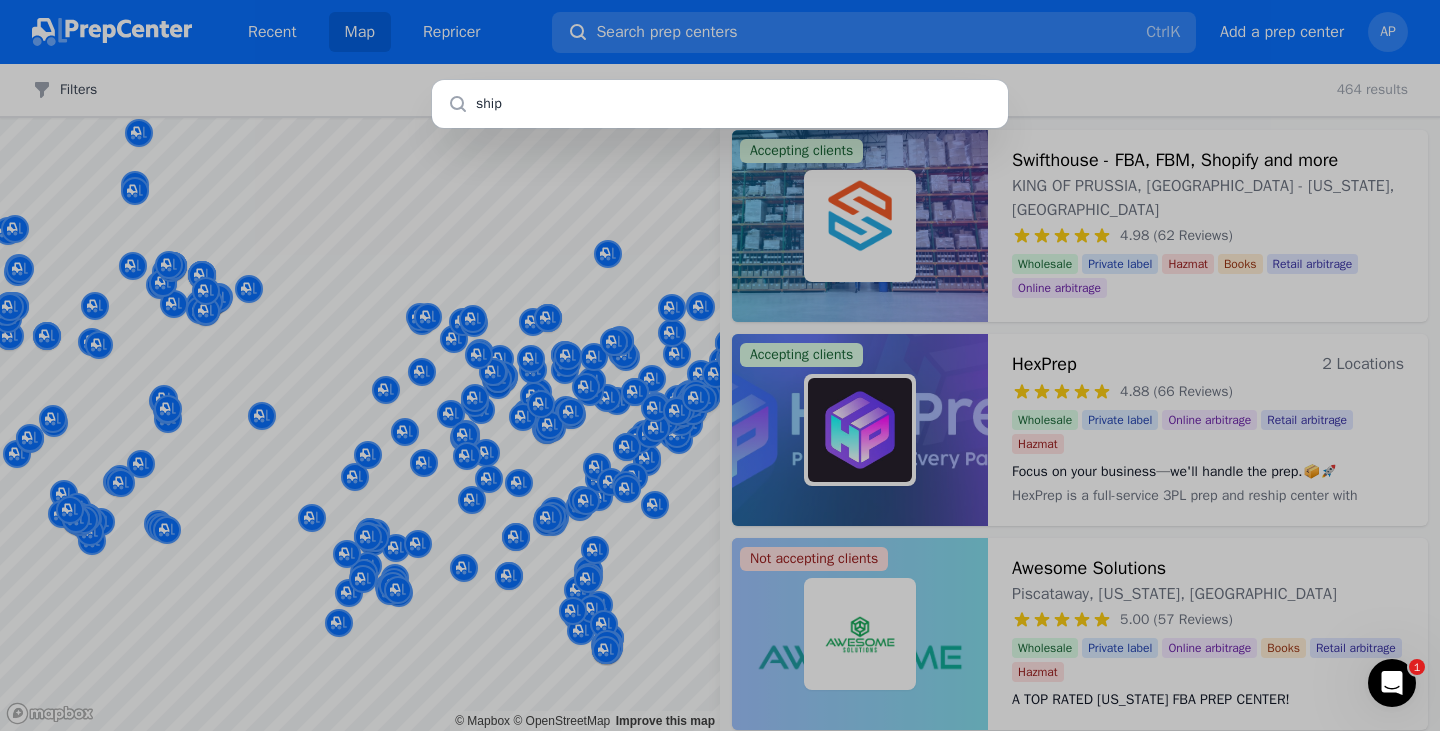 click on "ship" at bounding box center (720, 104) 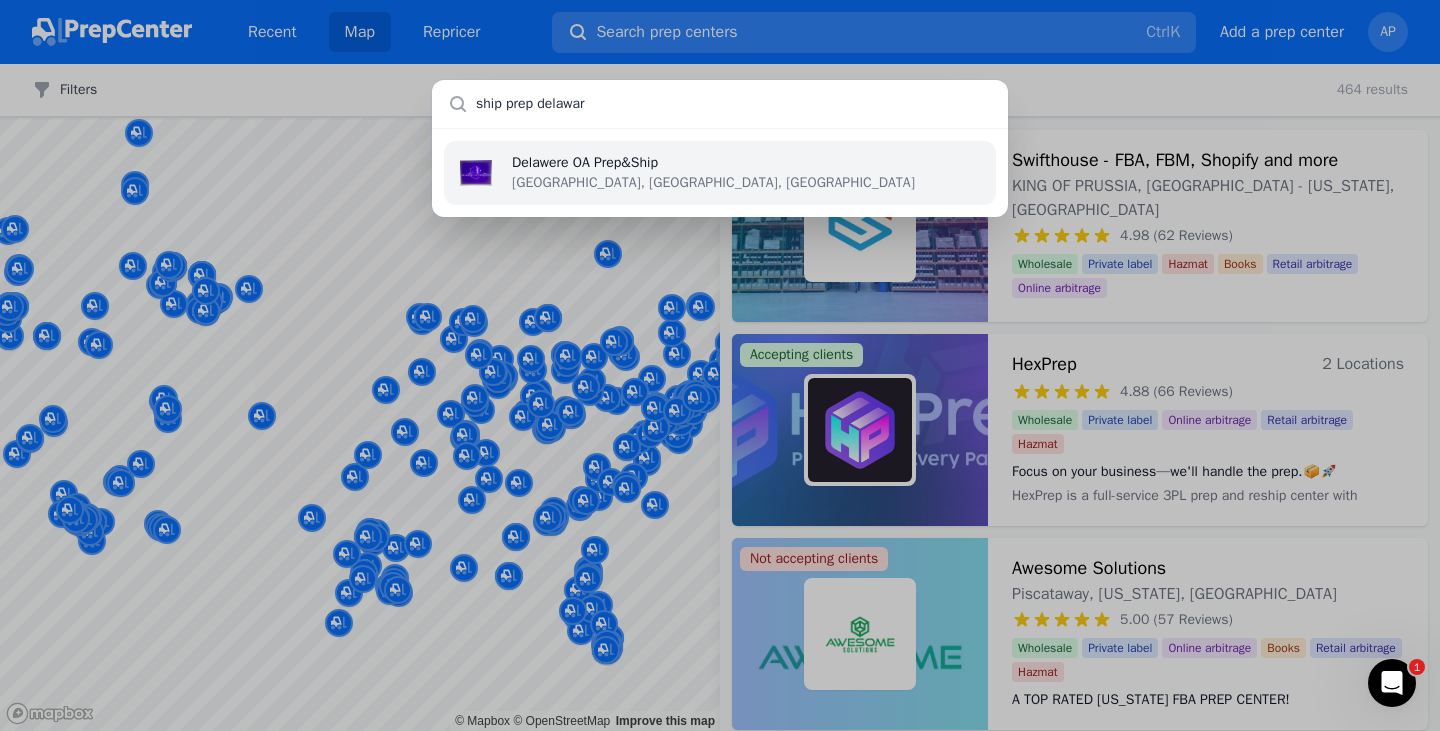 type on "ship prep [US_STATE]" 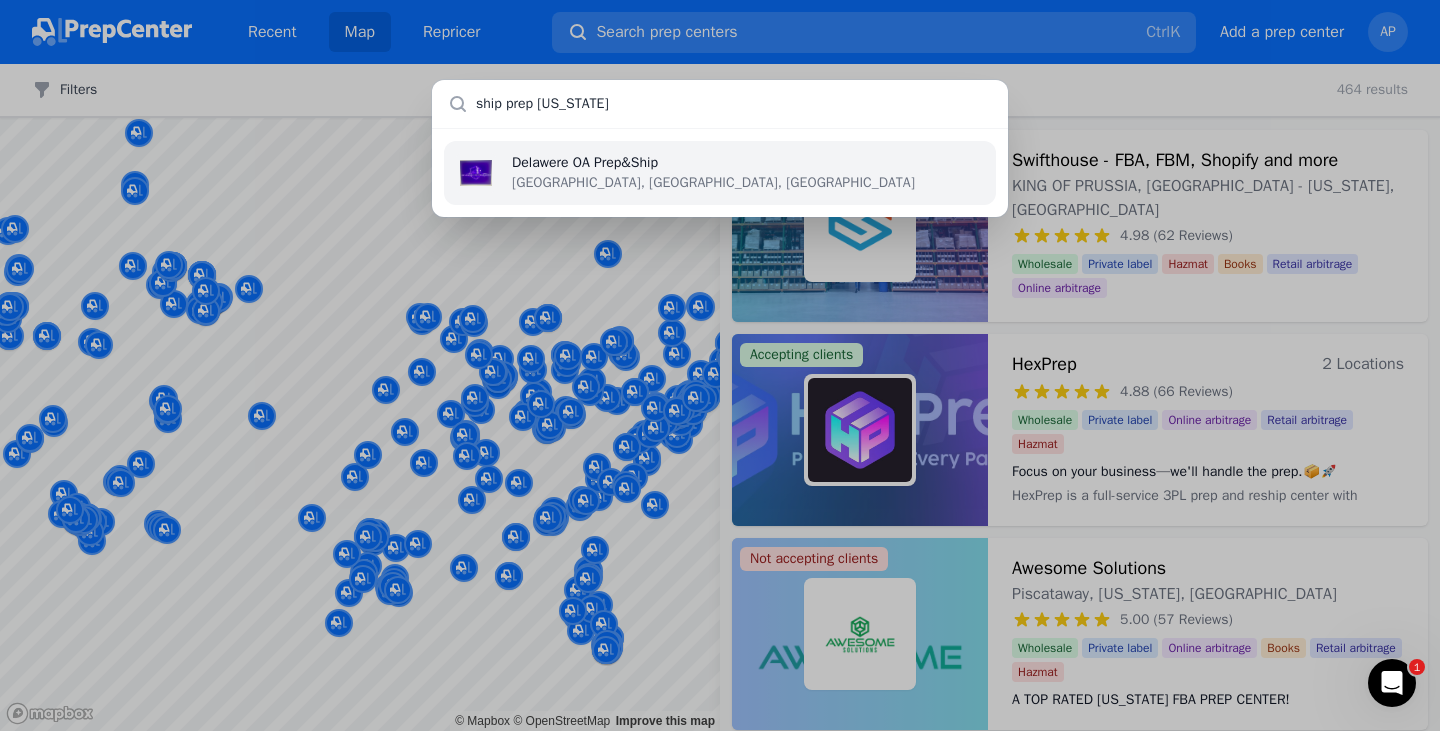 type 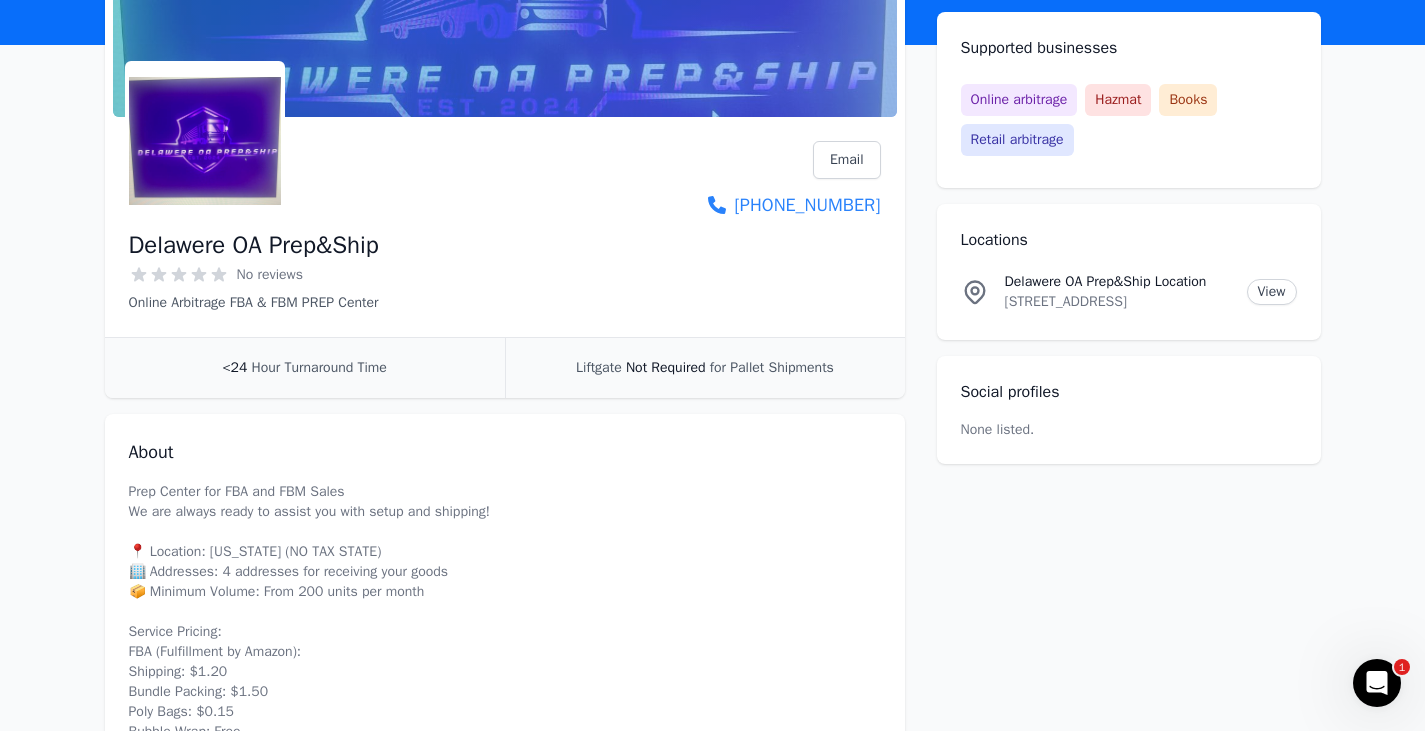 scroll, scrollTop: 0, scrollLeft: 0, axis: both 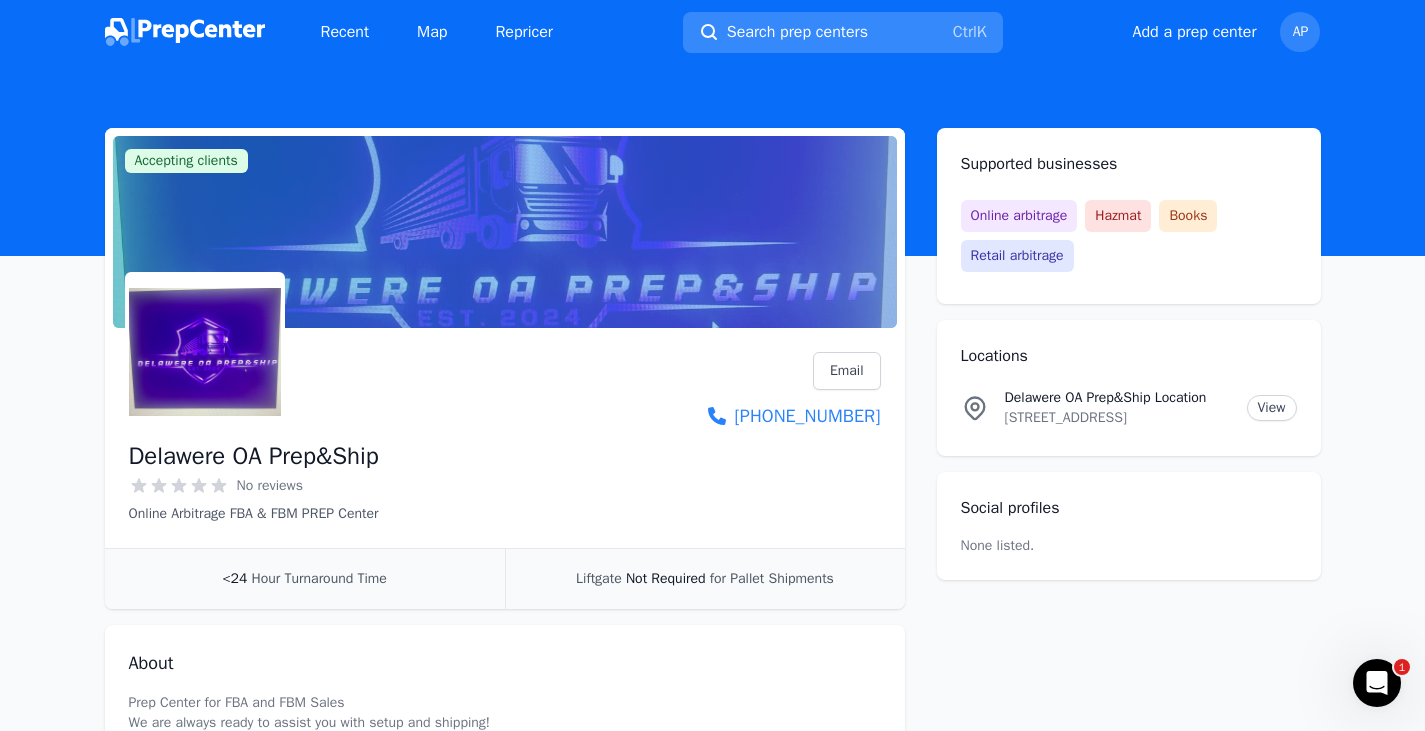 click on "Search prep centers" at bounding box center [797, 32] 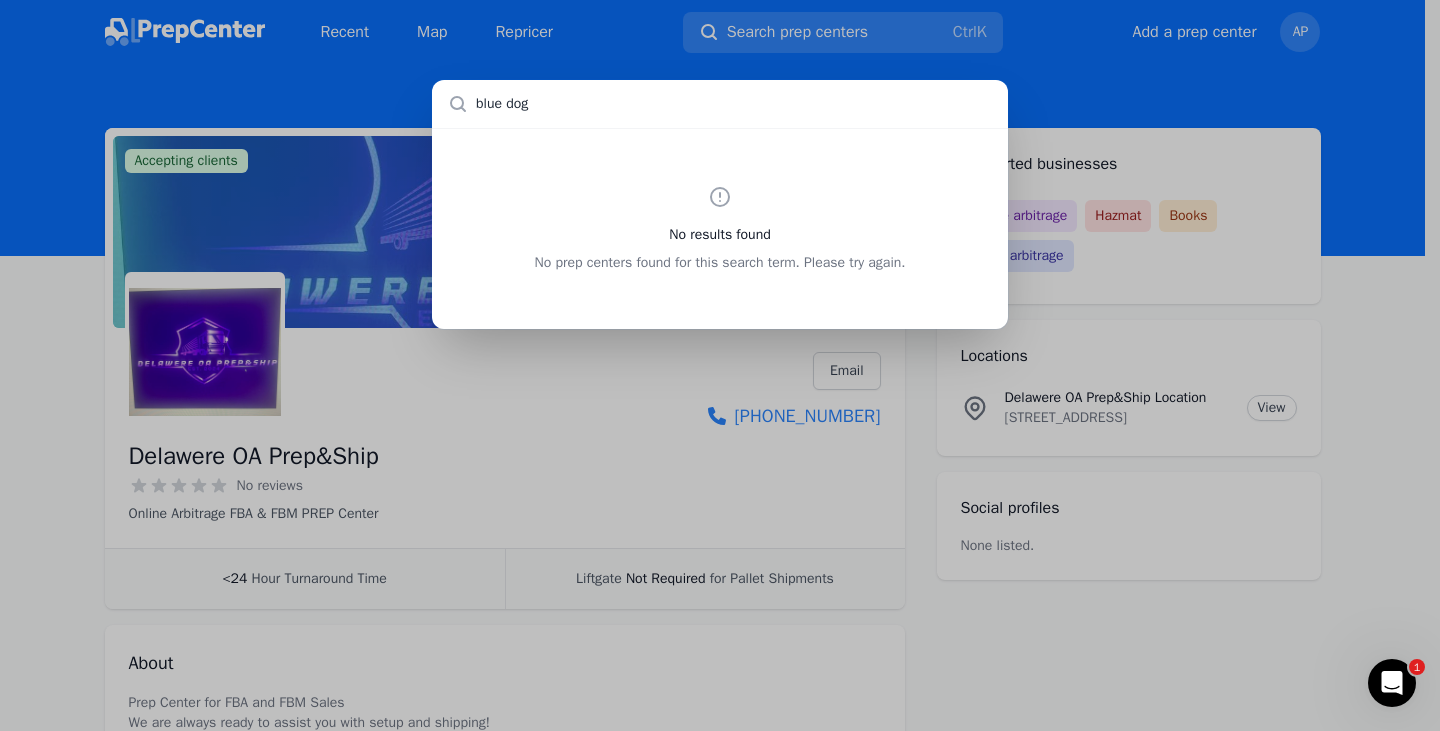 drag, startPoint x: 545, startPoint y: 107, endPoint x: 413, endPoint y: 119, distance: 132.54433 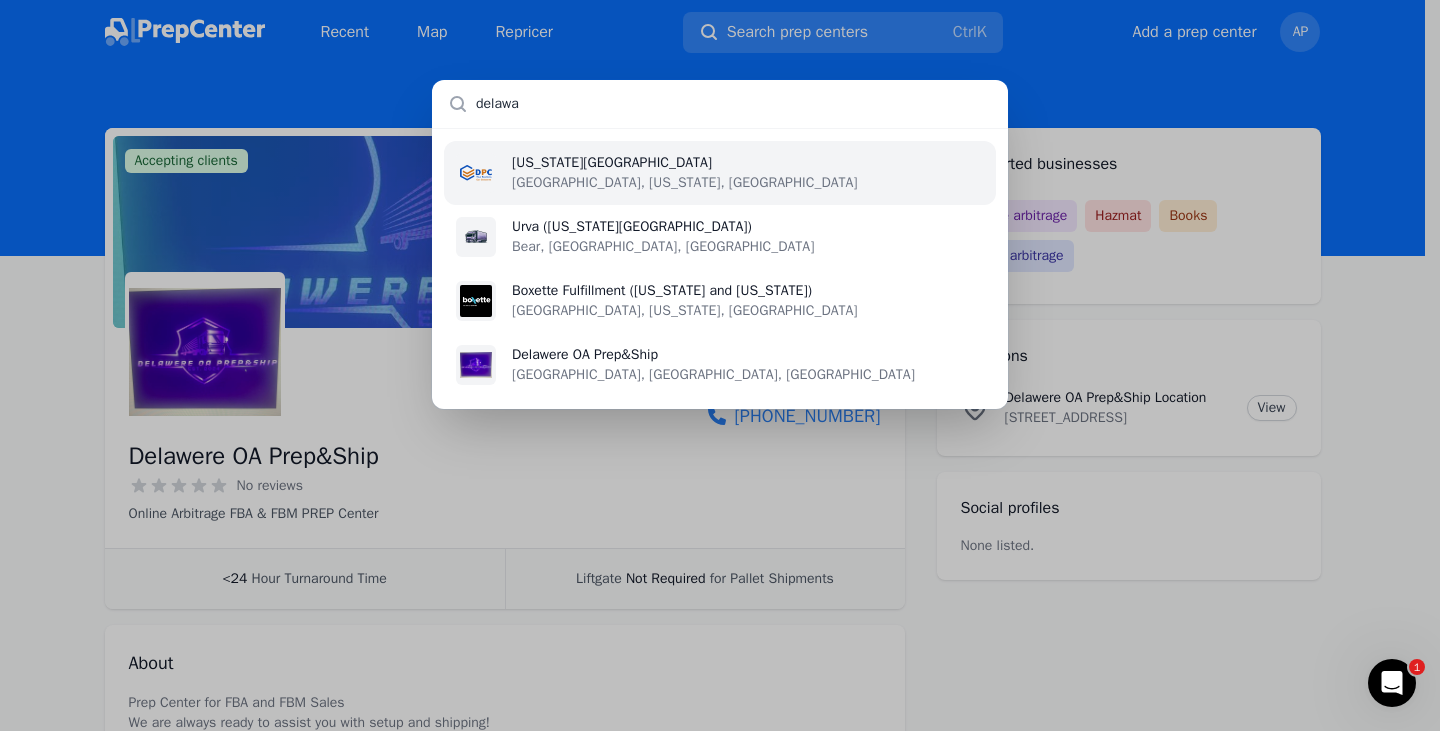 type on "delawa" 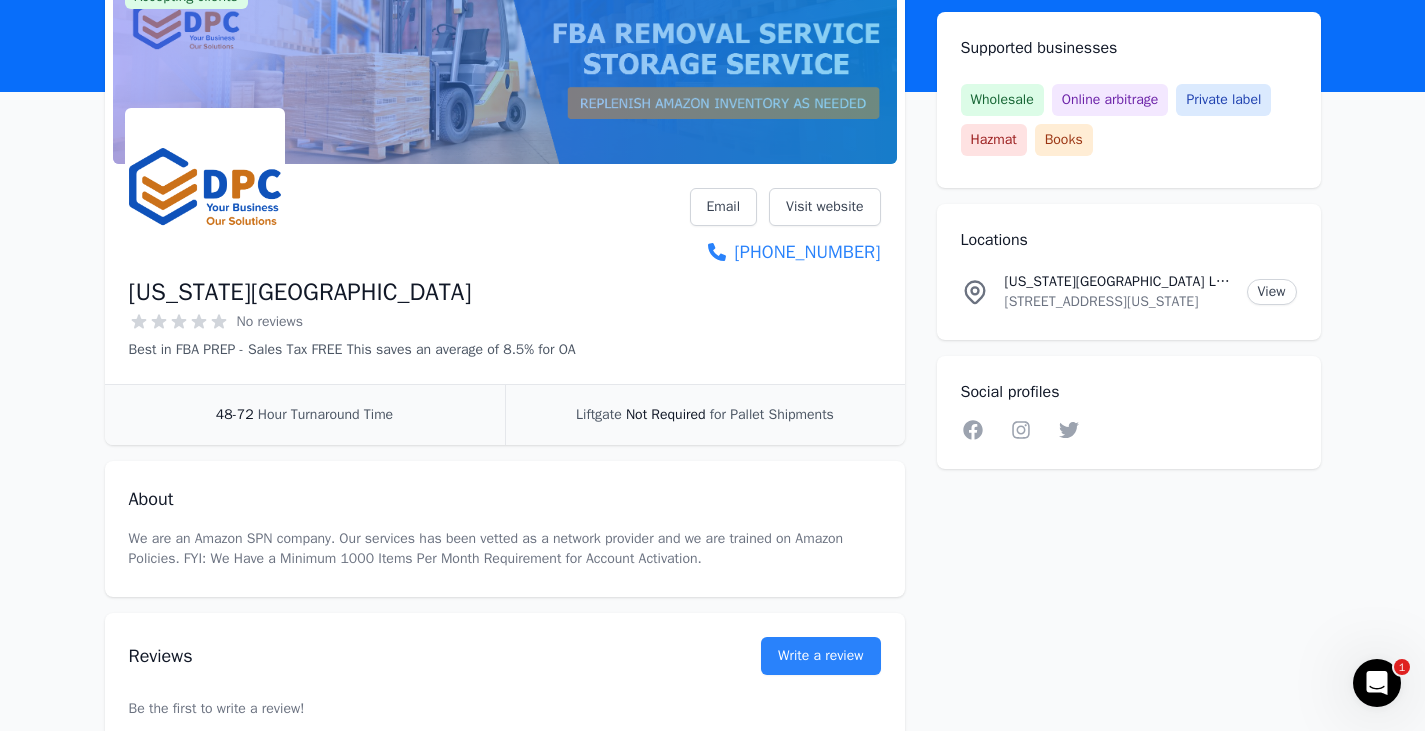scroll, scrollTop: 0, scrollLeft: 0, axis: both 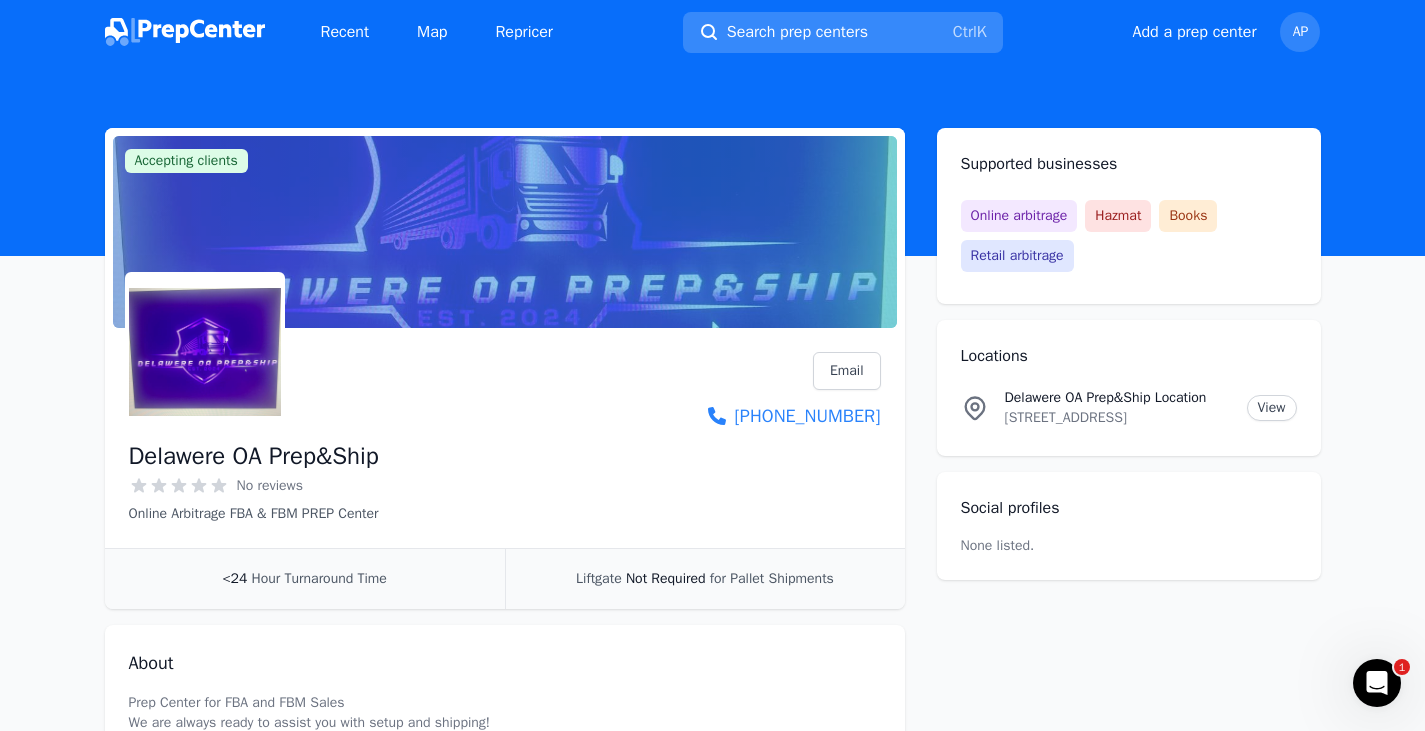 click on "Search prep centers Ctrl  K" at bounding box center (843, 32) 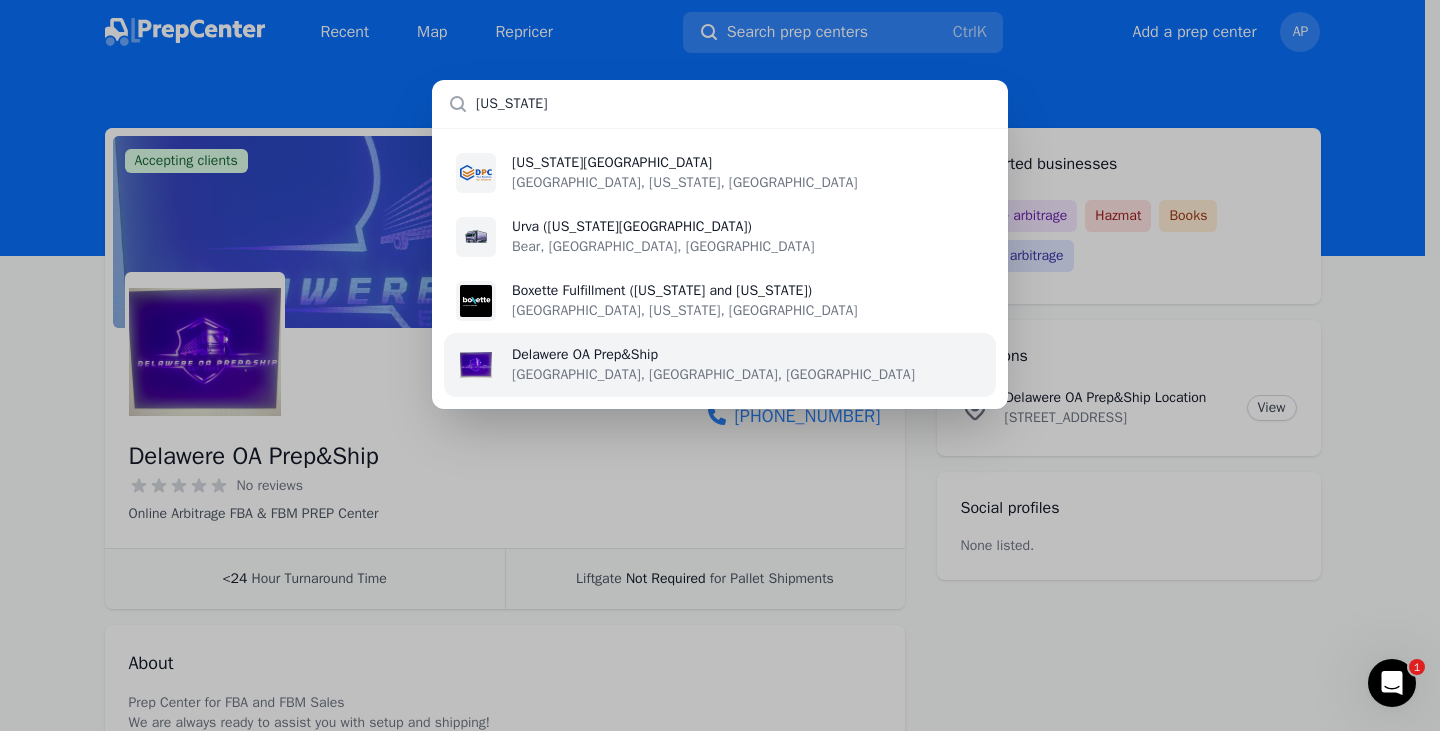 type on "[US_STATE]" 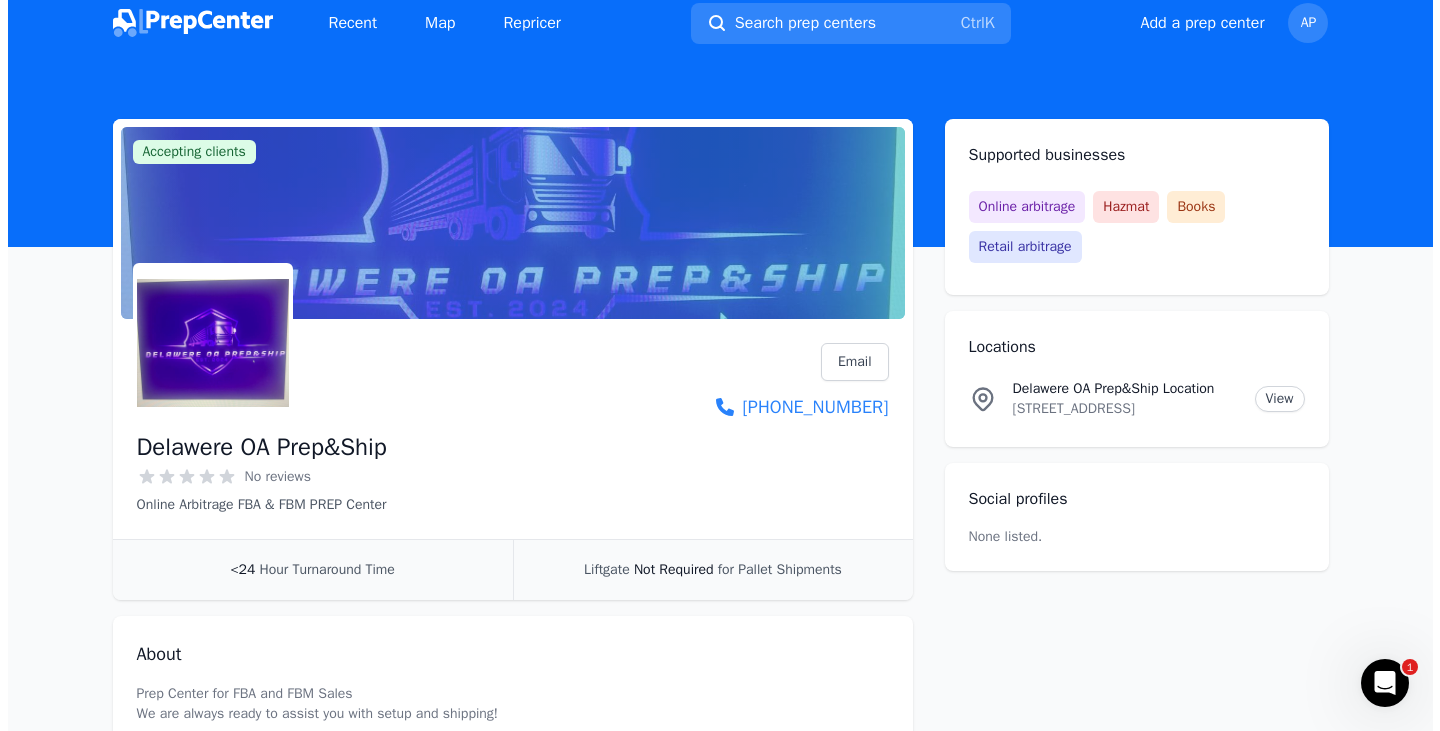 scroll, scrollTop: 0, scrollLeft: 0, axis: both 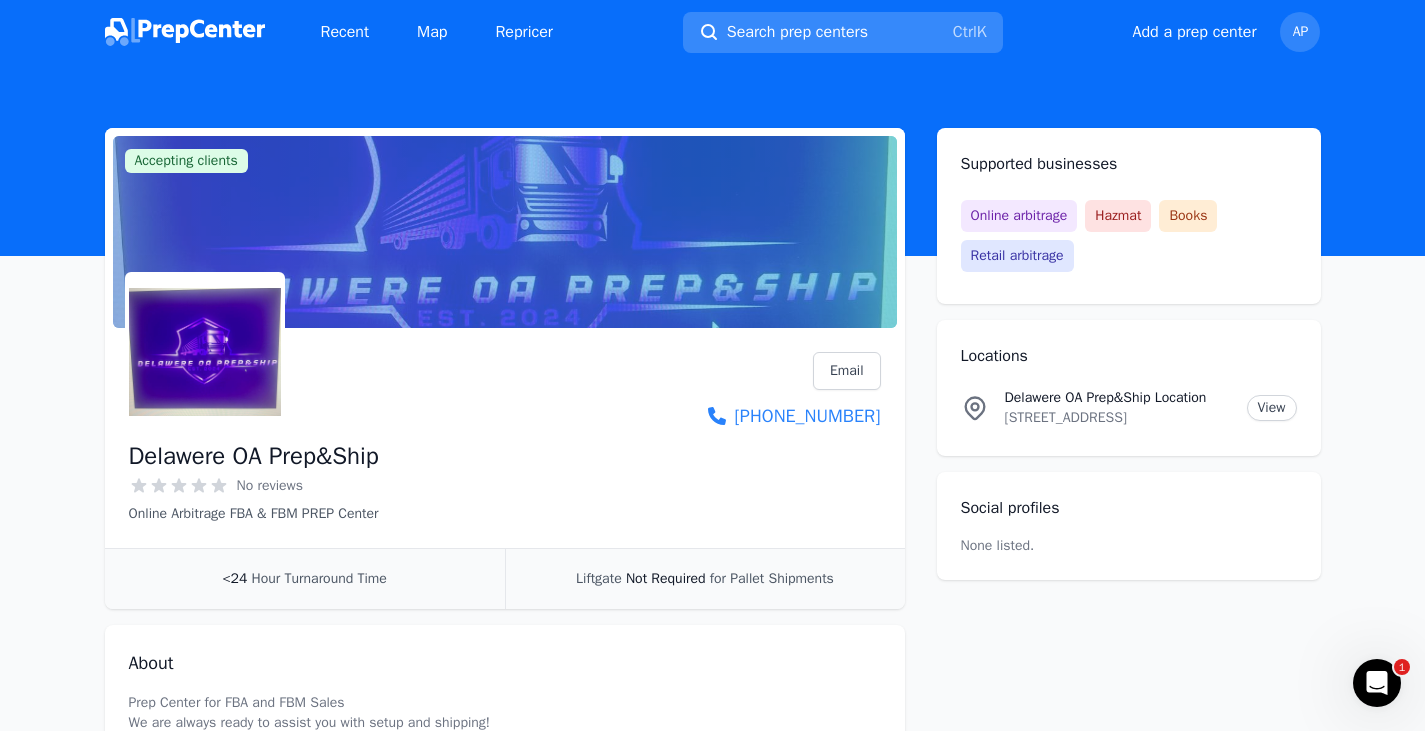 click on "Search prep centers" at bounding box center [797, 32] 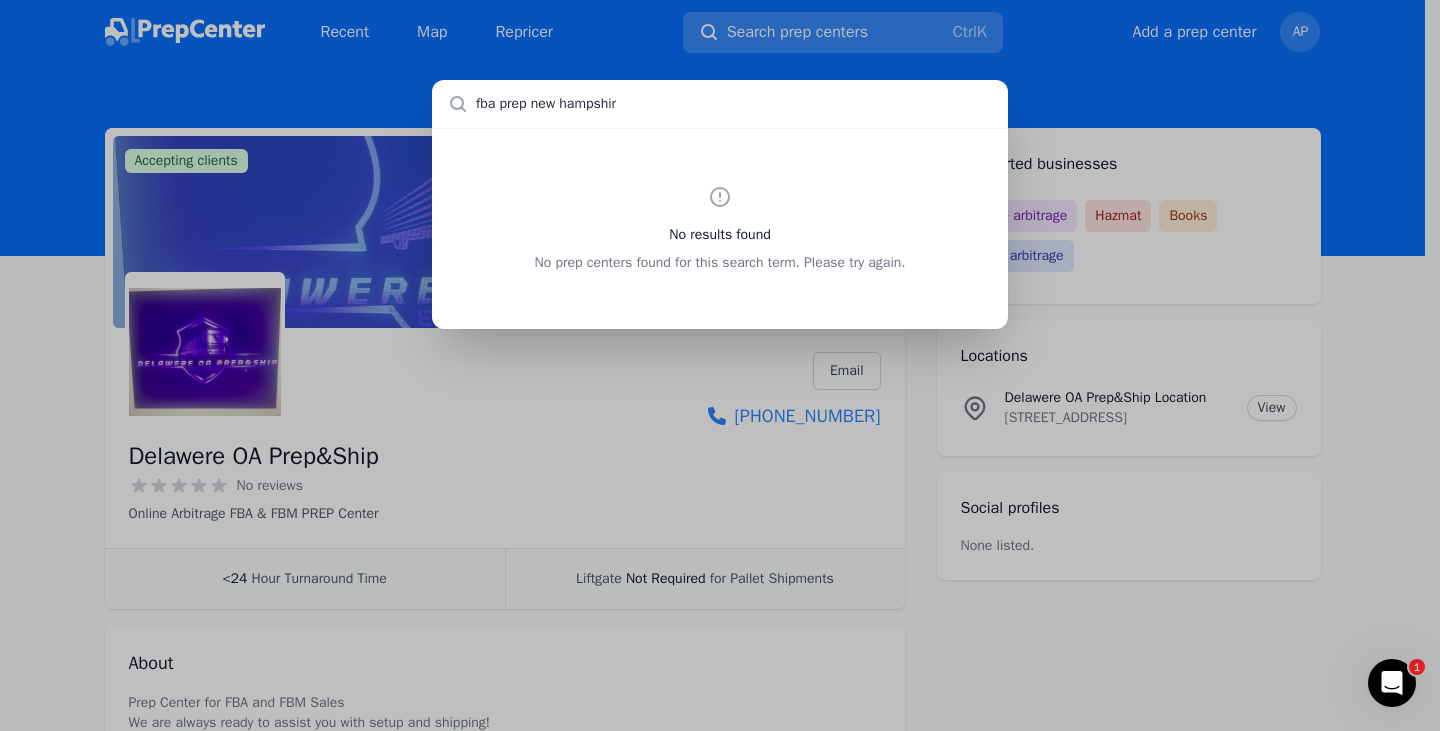 type on "fba prep [US_STATE]" 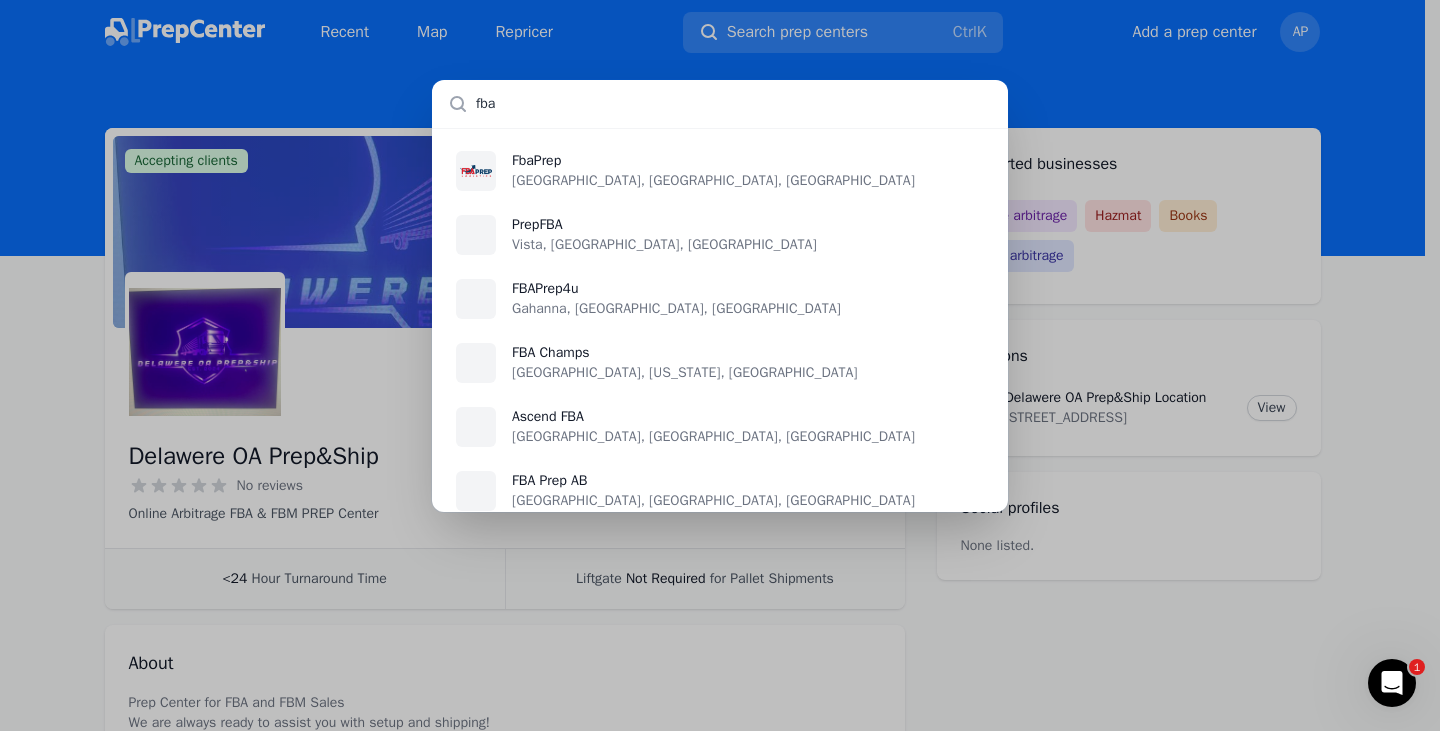scroll, scrollTop: 0, scrollLeft: 0, axis: both 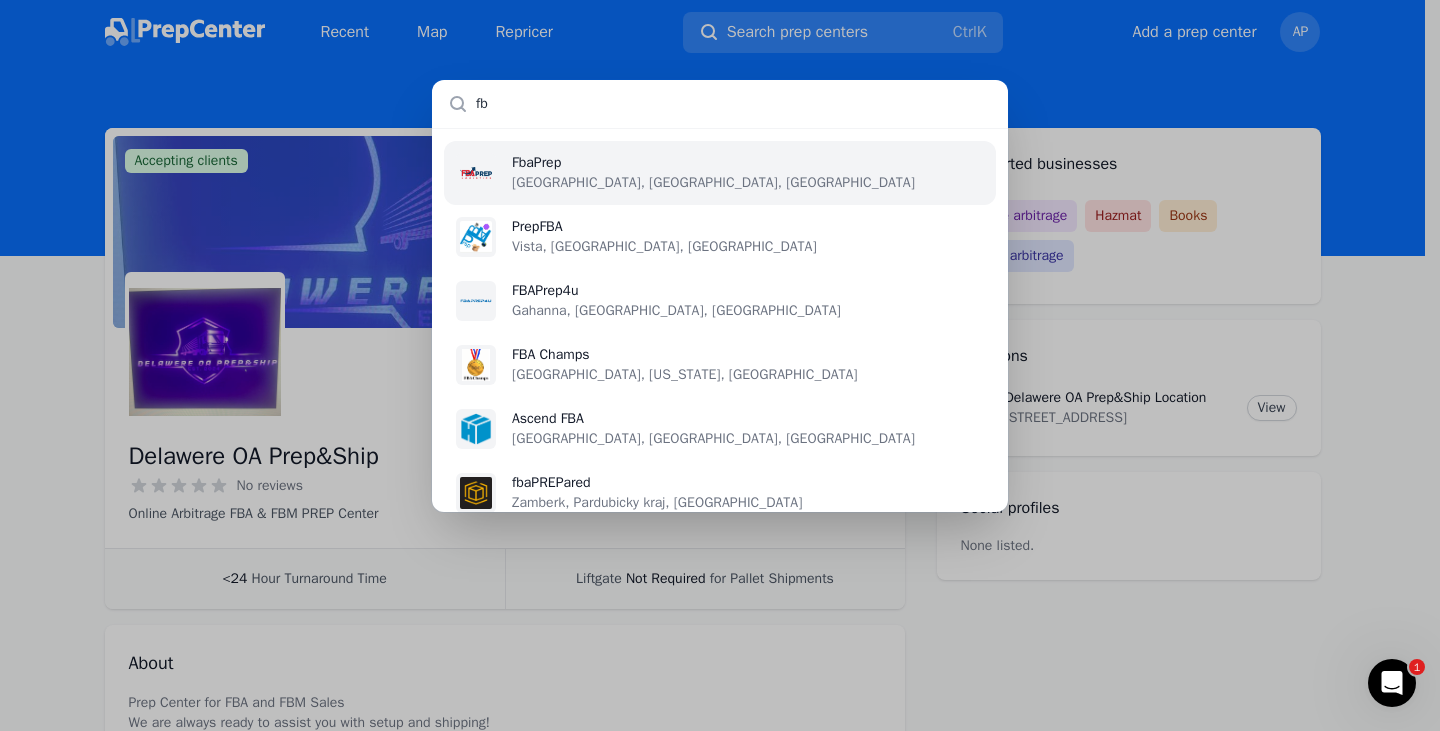 type on "f" 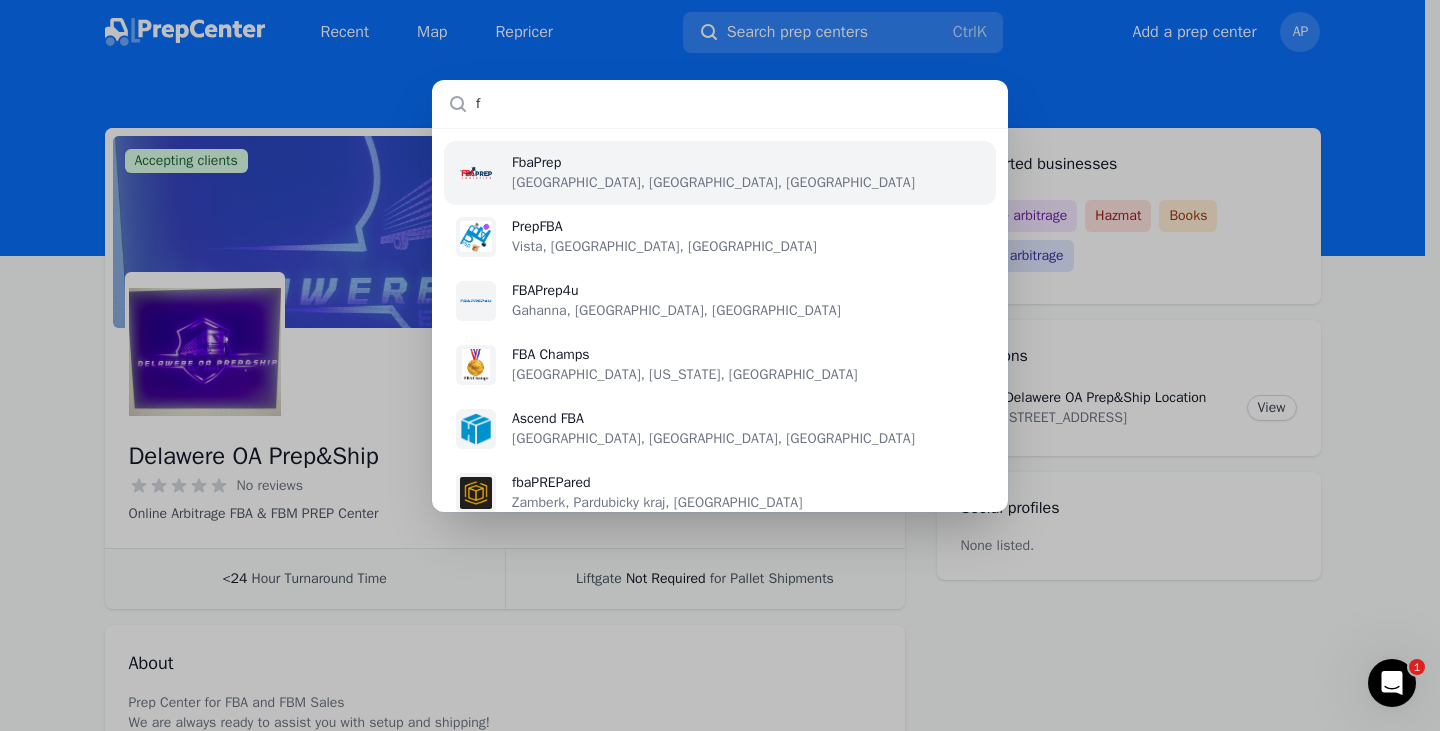 type 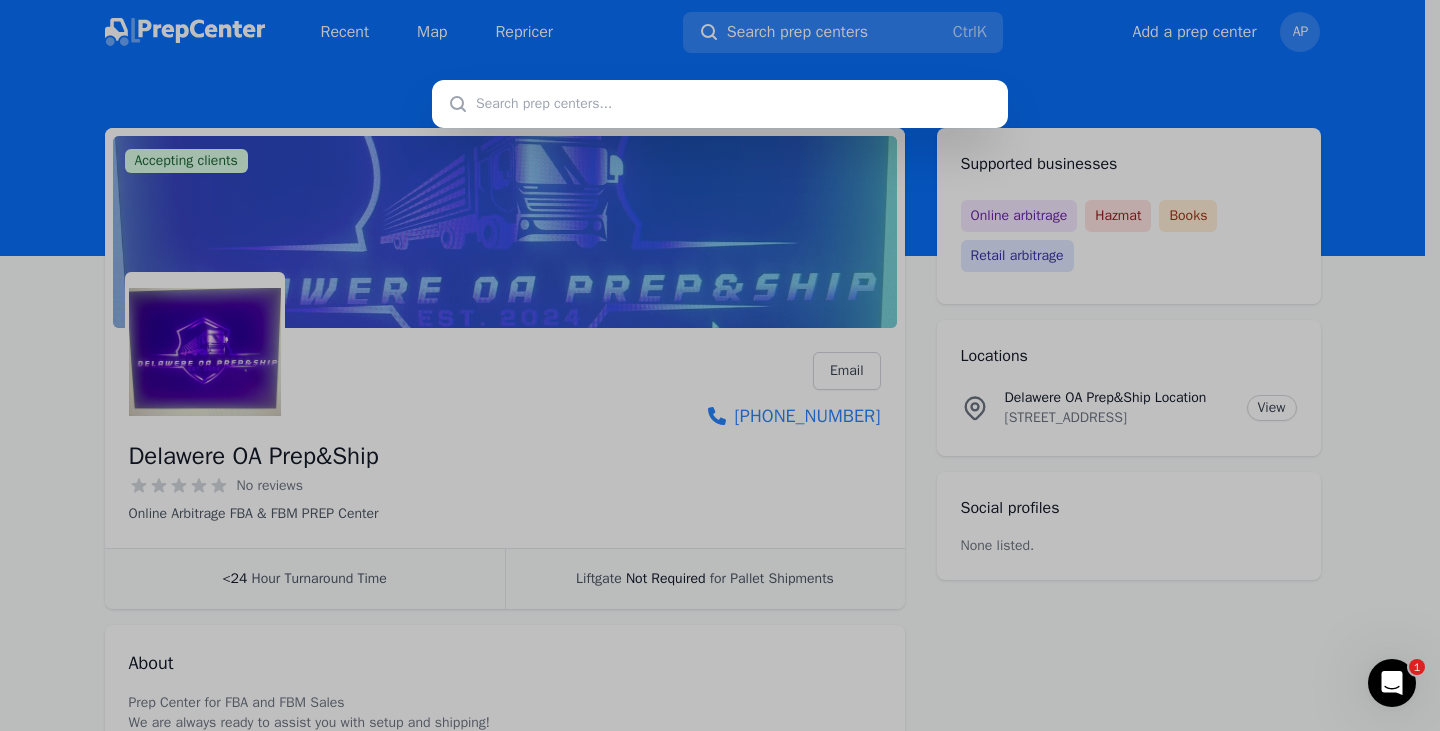 click at bounding box center (720, 365) 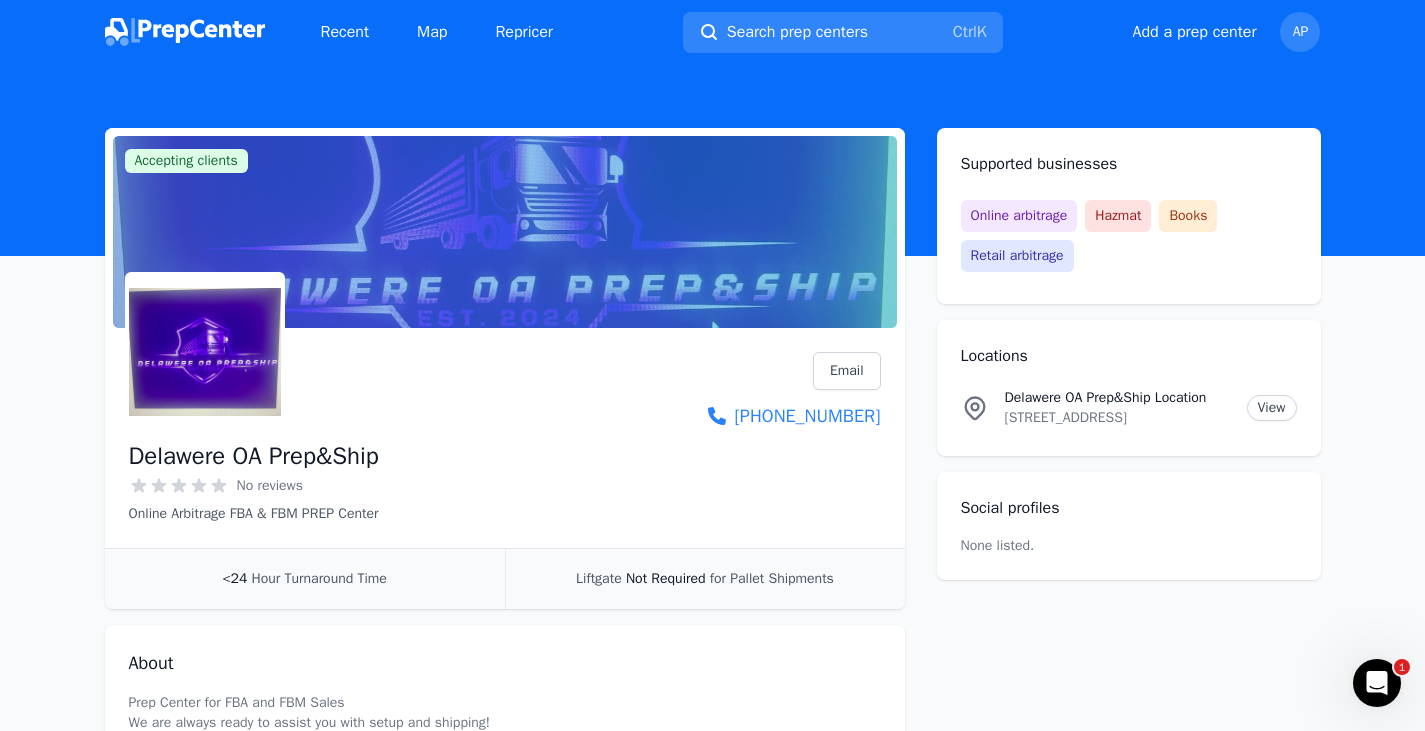 click on "Map" at bounding box center [432, 32] 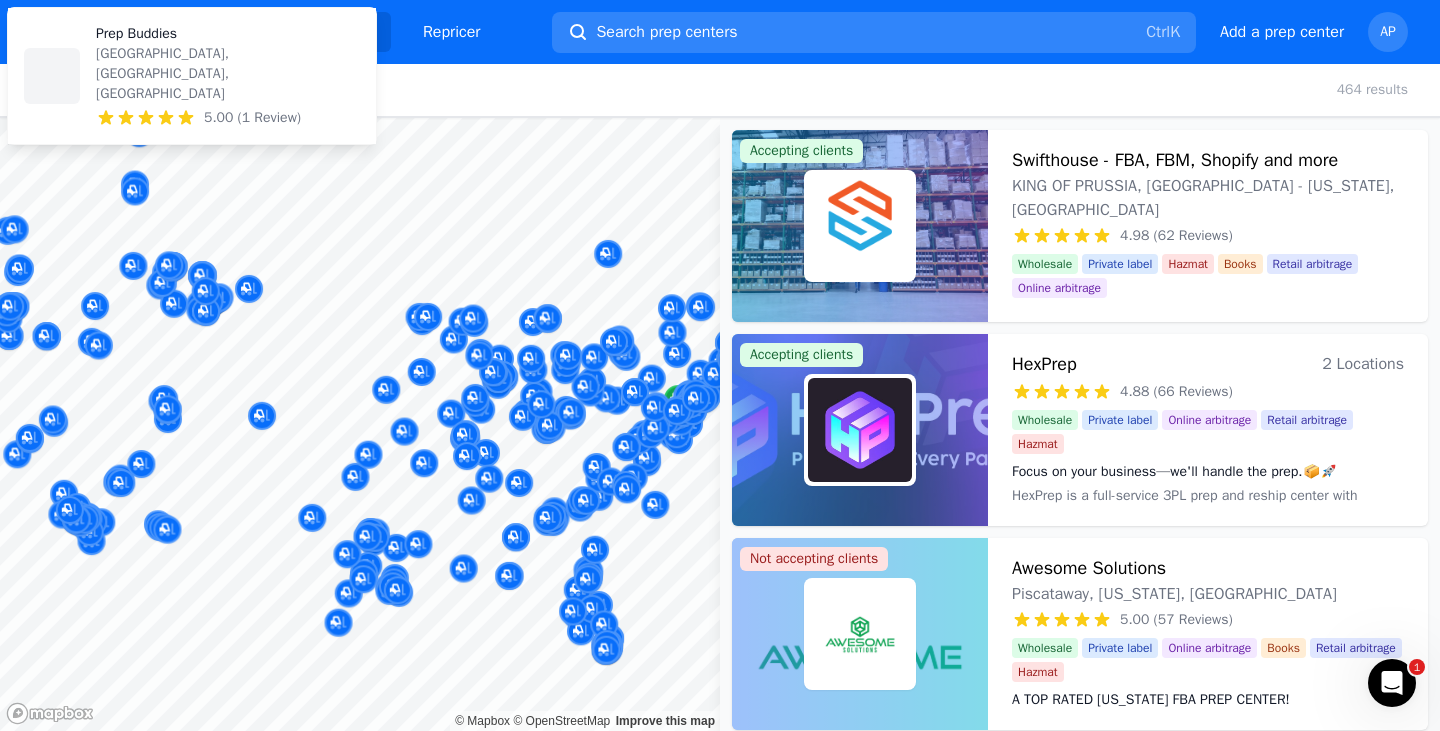 click at bounding box center [360, 118] 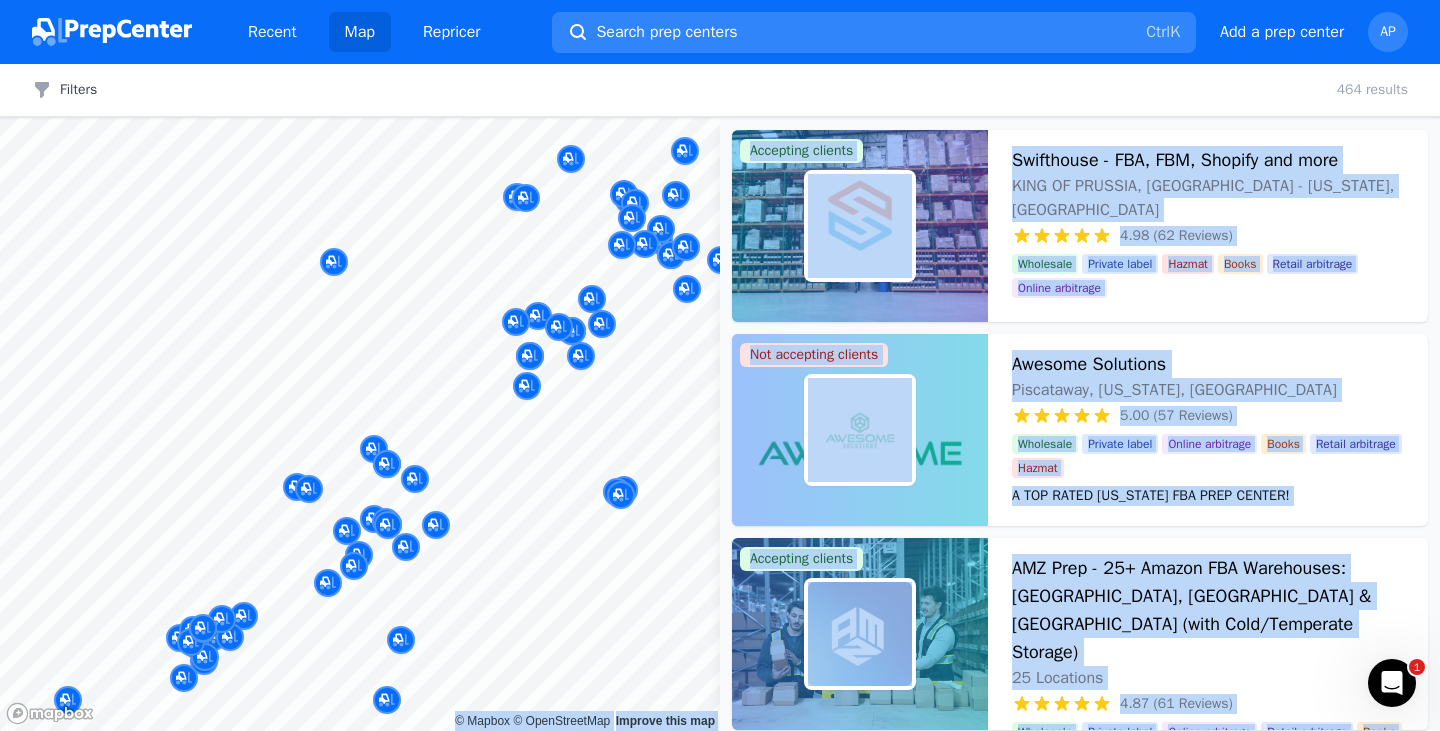 click on "Recent Map Repricer Search prep centers Ctrl  K Open main menu Add a prep center Open user menu AP Filters Filters Clear all 464 results Map © Mapbox   © OpenStreetMap   Improve this map Accepting clients Swifthouse - FBA, FBM, Shopify and more KING OF [GEOGRAPHIC_DATA], [GEOGRAPHIC_DATA] - [US_STATE], [GEOGRAPHIC_DATA] 4.98 (62 Reviews) Your Fulfillment Partner, From Startup to Scale. Wholesale Private label Hazmat Books Retail arbitrage Online arbitrage Your Fulfillment Partner, From Startup to Scale. Not accepting clients Awesome Solutions Piscataway, [US_STATE], [GEOGRAPHIC_DATA] 5.00 (57 Reviews) A TOP RATED [US_STATE] FBA PREP CENTER! Wholesale Private label Online arbitrage Books Retail arbitrage Hazmat A TOP RATED [US_STATE] FBA PREP CENTER! Accepting clients AMZ Prep - 25+ Amazon FBA Warehouses: [GEOGRAPHIC_DATA], [GEOGRAPHIC_DATA] & [GEOGRAPHIC_DATA] (with Cold/Temperate Storage) 25 Locations 4.87 (61 Reviews) Global FBA & FBM Mastered: Your Products, Every Market, One Solution Wholesale Private label Online arbitrage Retail arbitrage Books Accepting clients Fast Prep FBA/FBM Private label" at bounding box center [720, 365] 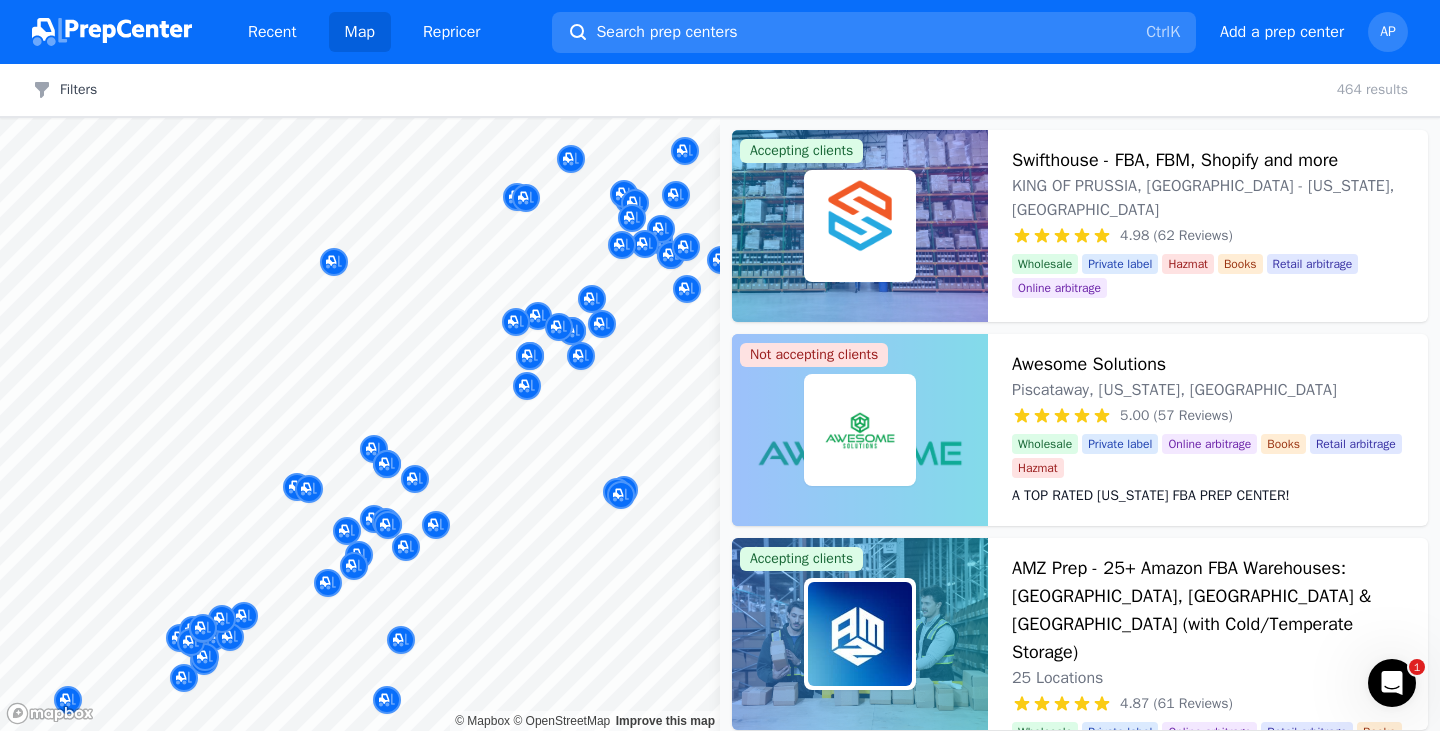 click at bounding box center [583, 339] 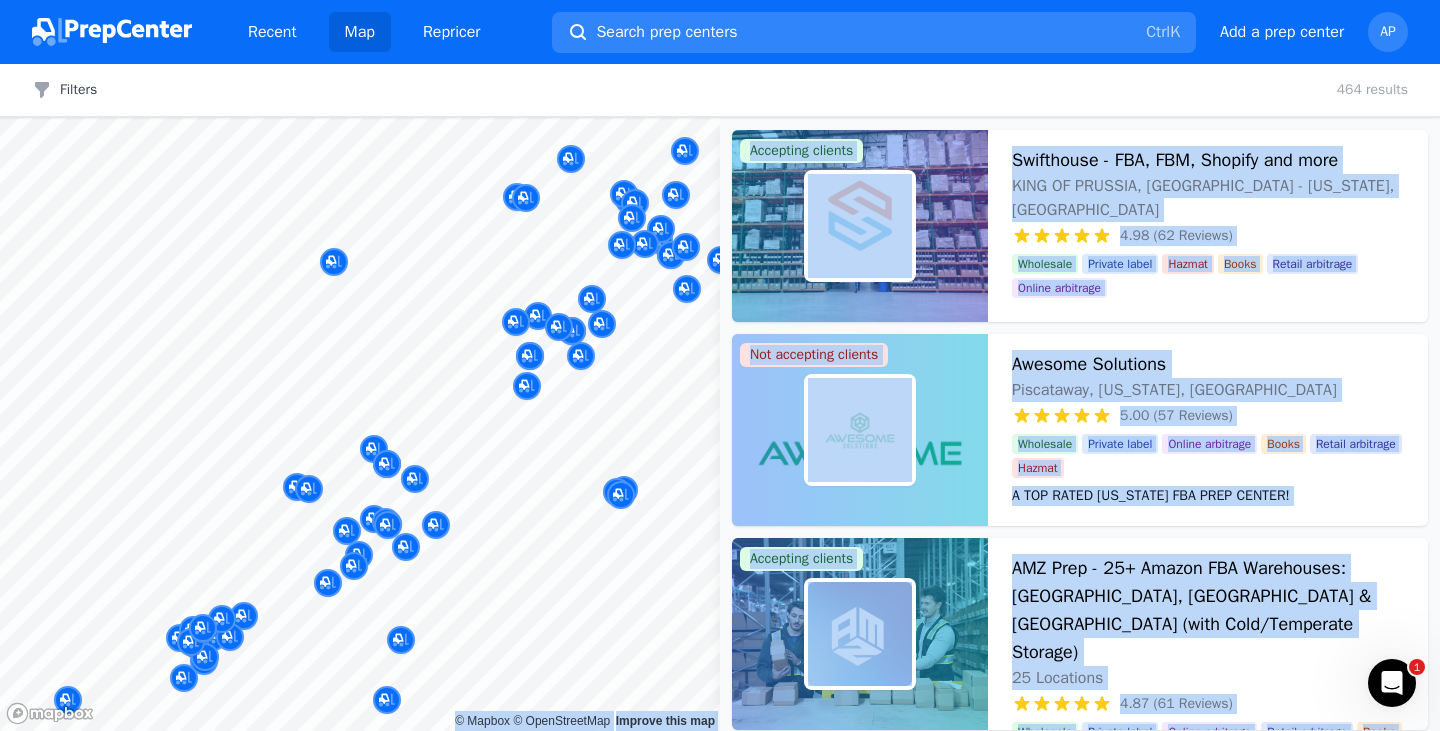 click on "Recent Map Repricer Search prep centers Ctrl  K Open main menu Add a prep center Open user menu AP Filters Filters Clear all 464 results Map © Mapbox   © OpenStreetMap   Improve this map Accepting clients Swifthouse - FBA, FBM, Shopify and more KING OF [GEOGRAPHIC_DATA], [GEOGRAPHIC_DATA] - [US_STATE], [GEOGRAPHIC_DATA] 4.98 (62 Reviews) Your Fulfillment Partner, From Startup to Scale. Wholesale Private label Hazmat Books Retail arbitrage Online arbitrage Your Fulfillment Partner, From Startup to Scale. Not accepting clients Awesome Solutions Piscataway, [US_STATE], [GEOGRAPHIC_DATA] 5.00 (57 Reviews) A TOP RATED [US_STATE] FBA PREP CENTER! Wholesale Private label Online arbitrage Books Retail arbitrage Hazmat A TOP RATED [US_STATE] FBA PREP CENTER! Accepting clients AMZ Prep - 25+ Amazon FBA Warehouses: [GEOGRAPHIC_DATA], [GEOGRAPHIC_DATA] & [GEOGRAPHIC_DATA] (with Cold/Temperate Storage) 25 Locations 4.87 (61 Reviews) Global FBA & FBM Mastered: Your Products, Every Market, One Solution Wholesale Private label Online arbitrage Retail arbitrage Books Accepting clients Fast Prep FBA/FBM Private label" at bounding box center [720, 365] 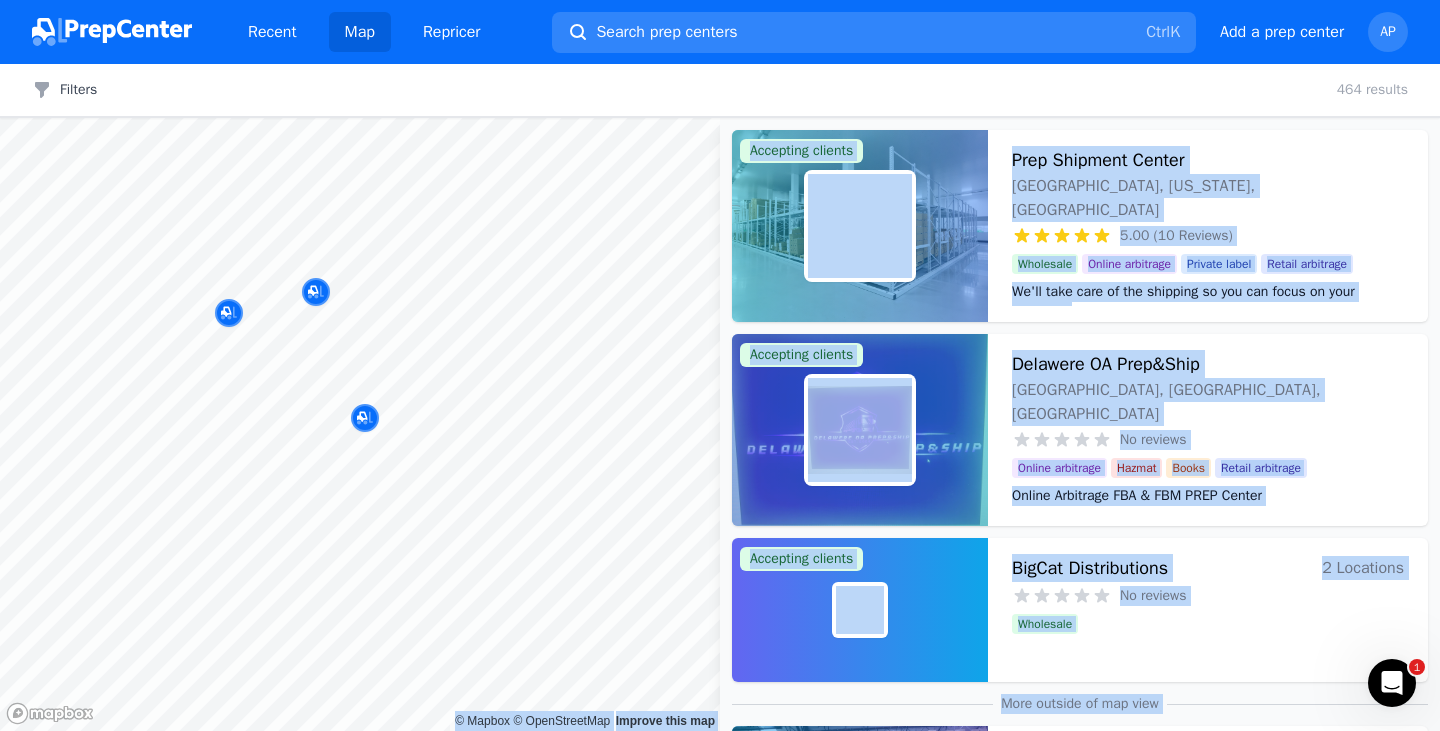 drag, startPoint x: 665, startPoint y: 339, endPoint x: 447, endPoint y: 354, distance: 218.51544 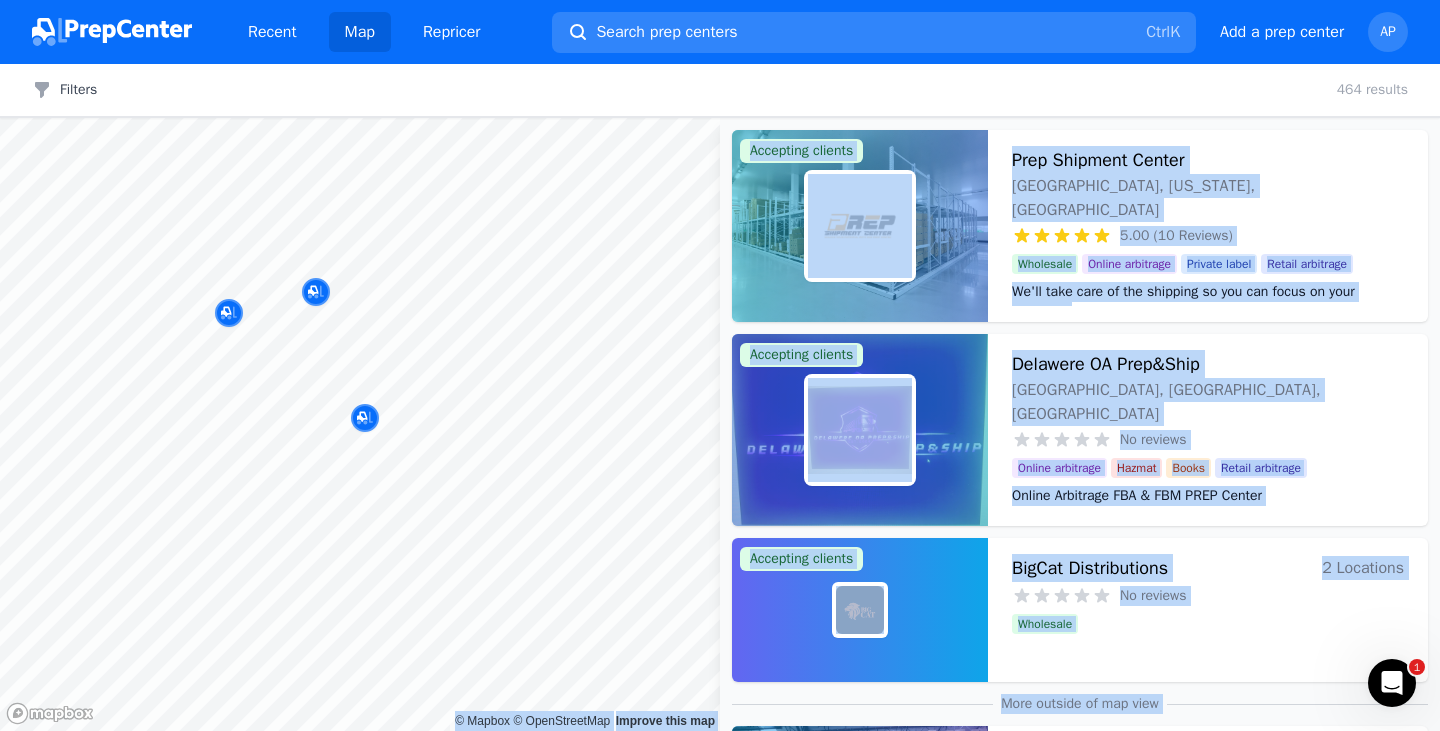 click on "Recent Map Repricer Search prep centers Ctrl  K Open main menu Add a prep center Open user menu AP Filters Filters Clear all 464 results Map © Mapbox   © OpenStreetMap   Improve this map Accepting clients Prep Shipment Center [GEOGRAPHIC_DATA], [US_STATE], [GEOGRAPHIC_DATA] 5.00 (10 Reviews) We'll take care of the shipping so you can focus on your business Wholesale Online arbitrage Private label Retail arbitrage We'll take care of the shipping so you can focus on your business Our company specializes in providing Amazon sellers and eCommerce clients with various services including Amazon FBA Prep. Our primary focus is on helping Amazon-based businesses thrive by managing their fulfillment operations. We have extensive experience in FBA and merchant fulfillment and are well-versed in Amazon's policies and regulations. Our team can also assist with importing products from overseas to our warehouses. Accepting clients Delawere OA Prep&Ship [GEOGRAPHIC_DATA], [GEOGRAPHIC_DATA], [GEOGRAPHIC_DATA] No reviews Online Arbitrage FBA & FBM PREP Center Online arbitrage Hazmat n/a" at bounding box center (720, 365) 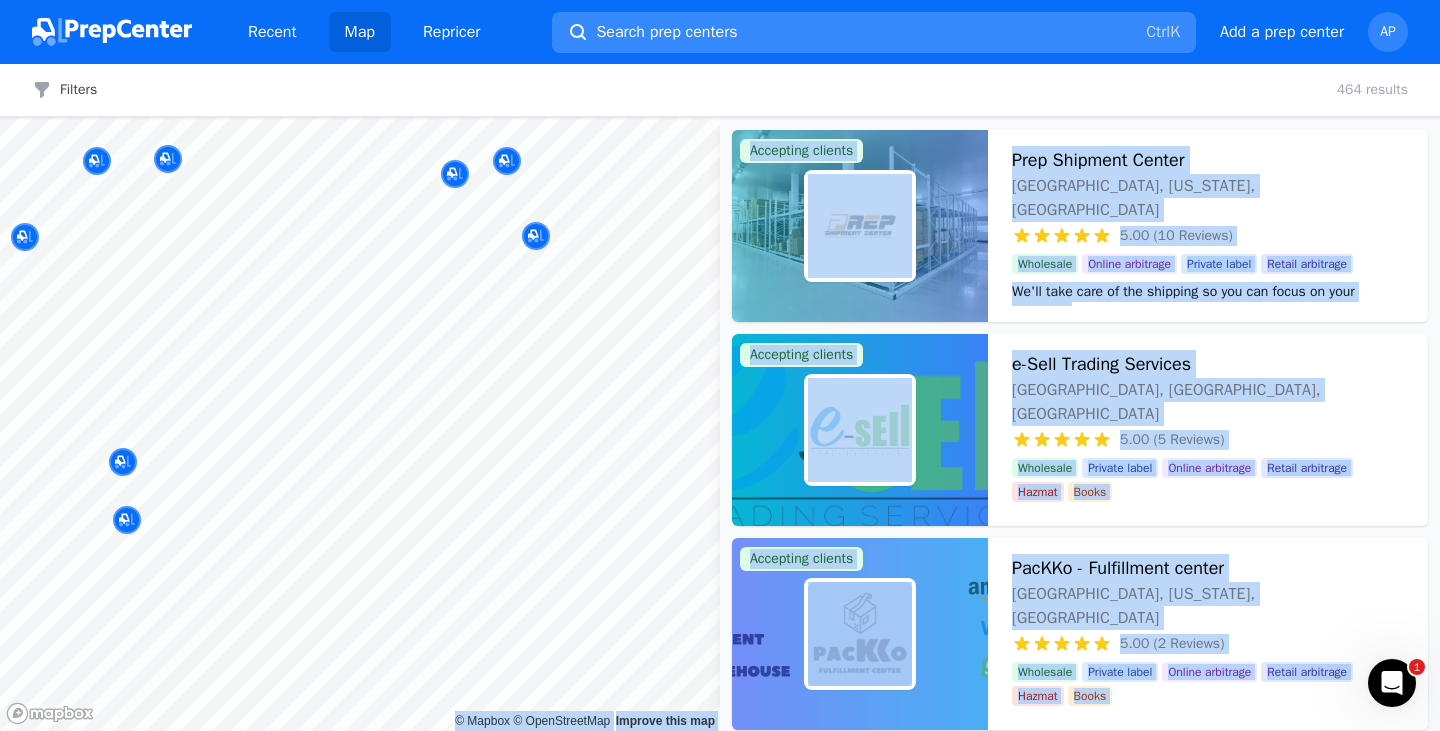 click on "Search prep centers" at bounding box center [666, 32] 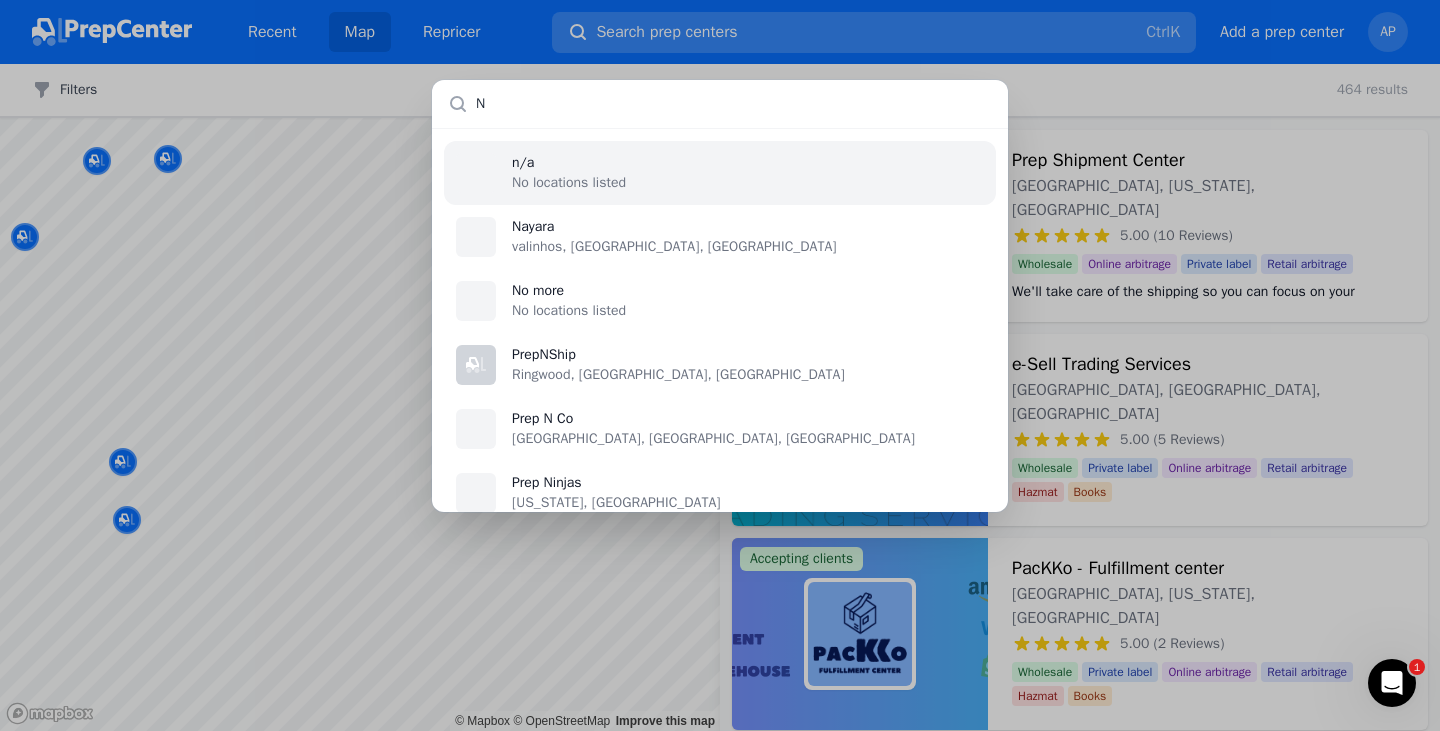 type on "NH" 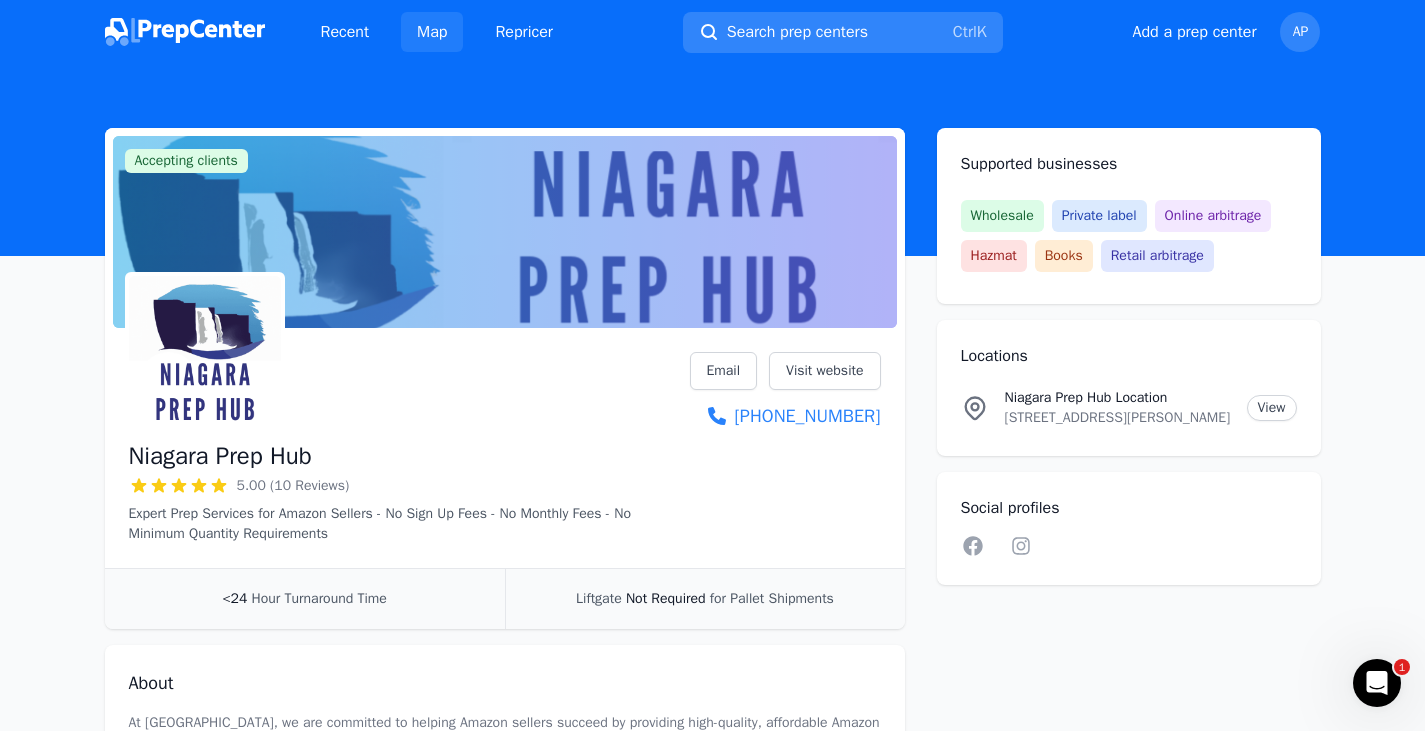 click on "Map" at bounding box center [432, 32] 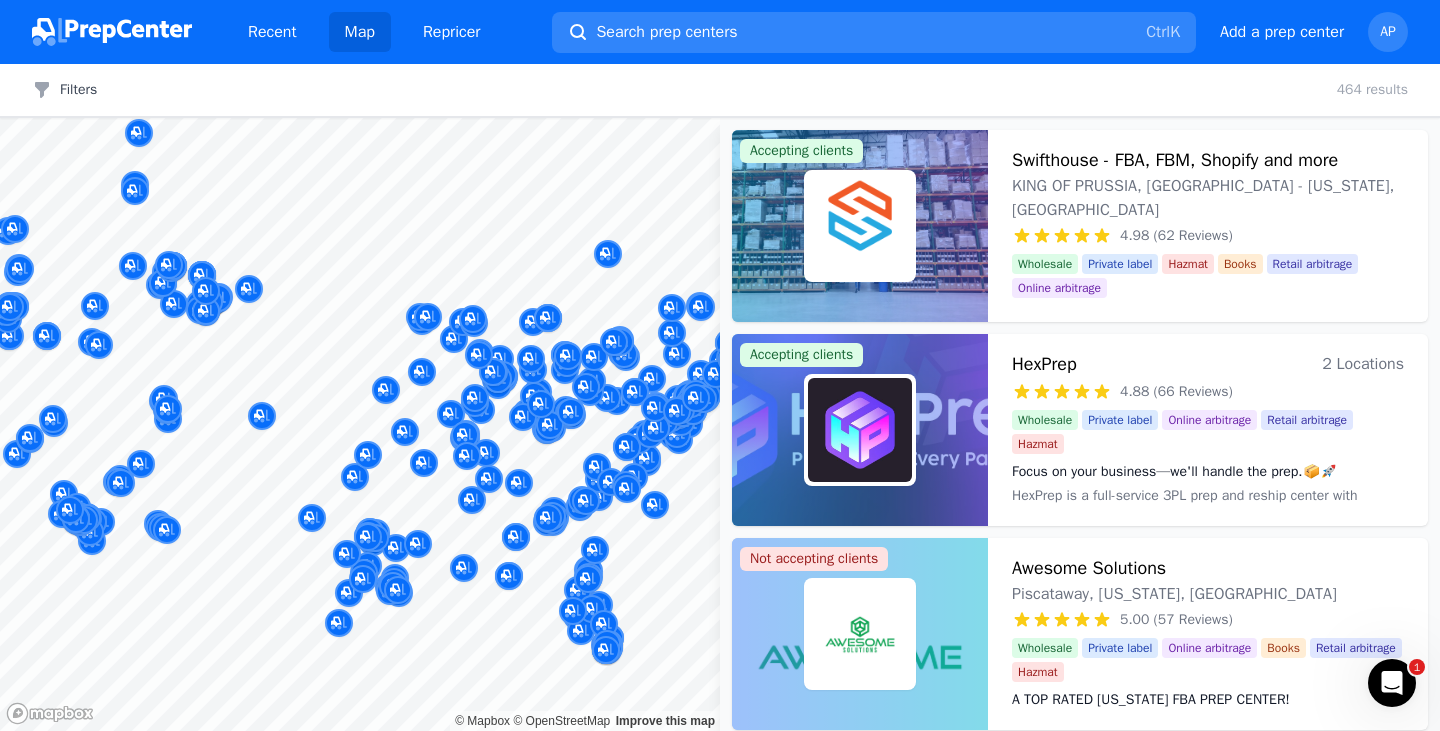 click at bounding box center (634, 455) 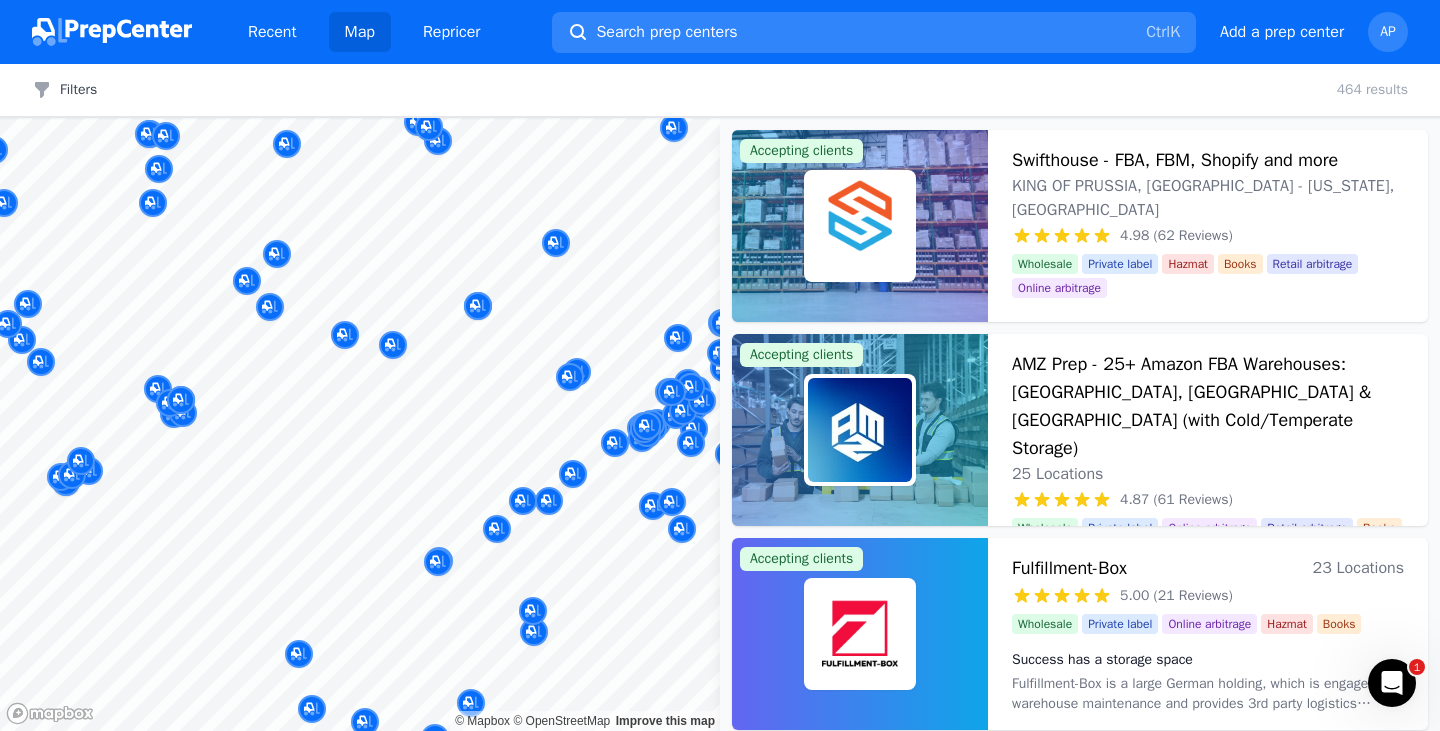 drag, startPoint x: 704, startPoint y: 485, endPoint x: 493, endPoint y: 415, distance: 222.30835 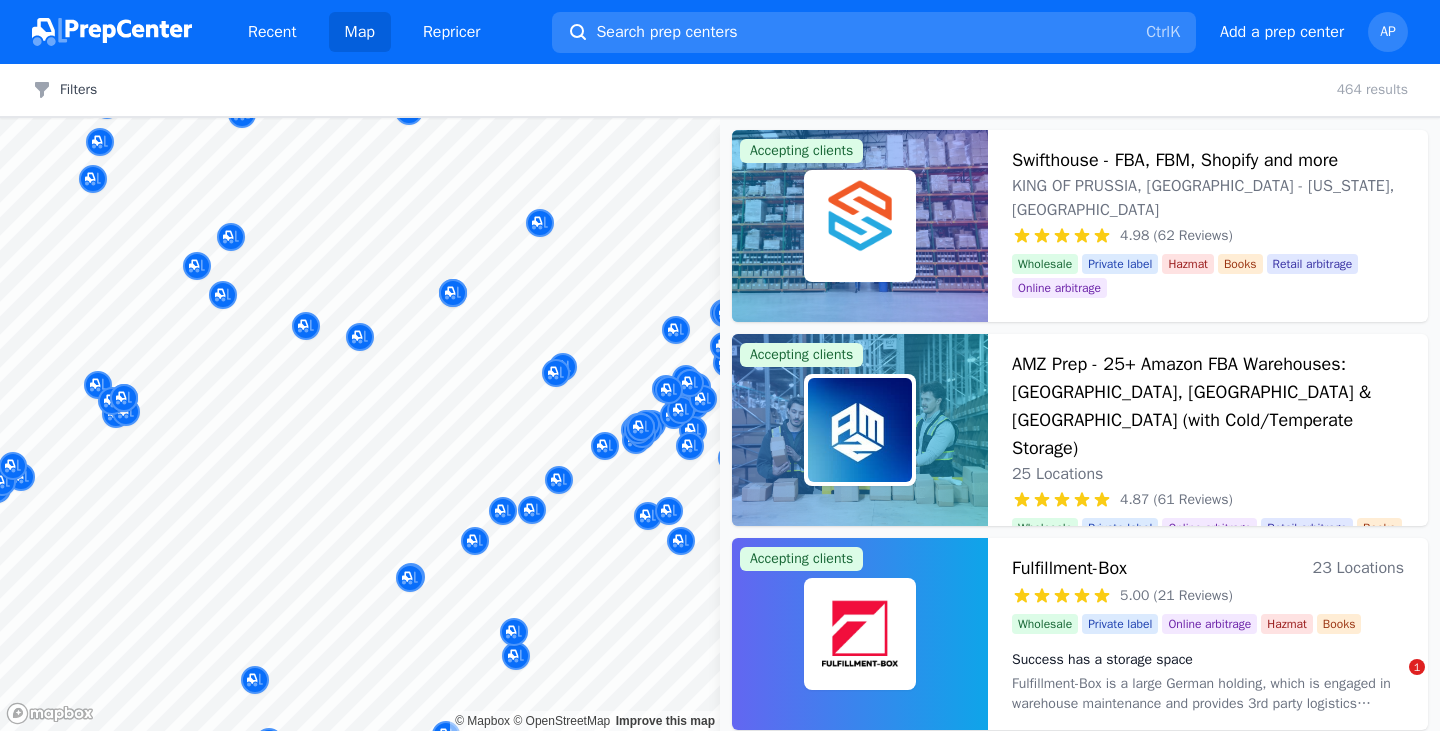 scroll, scrollTop: 0, scrollLeft: 0, axis: both 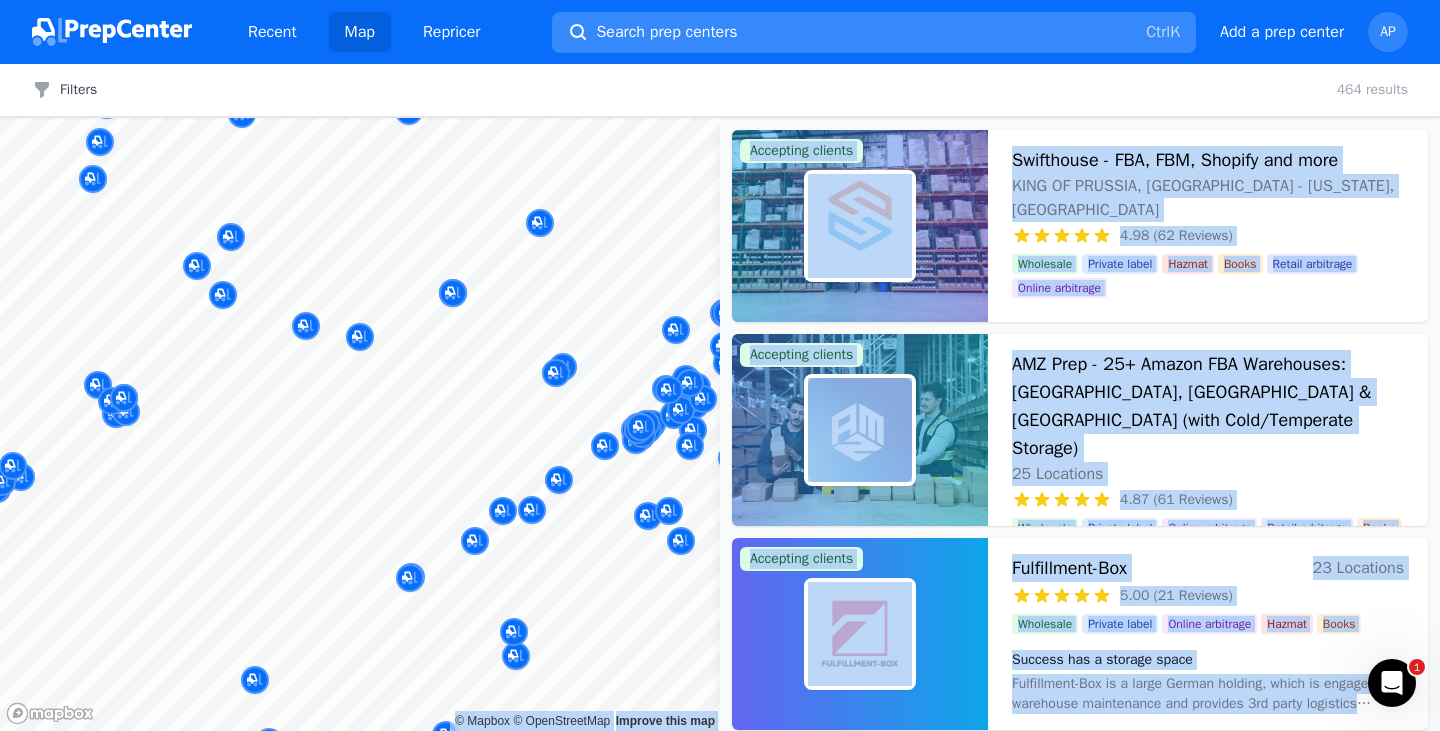 click on "Search prep centers" at bounding box center (666, 32) 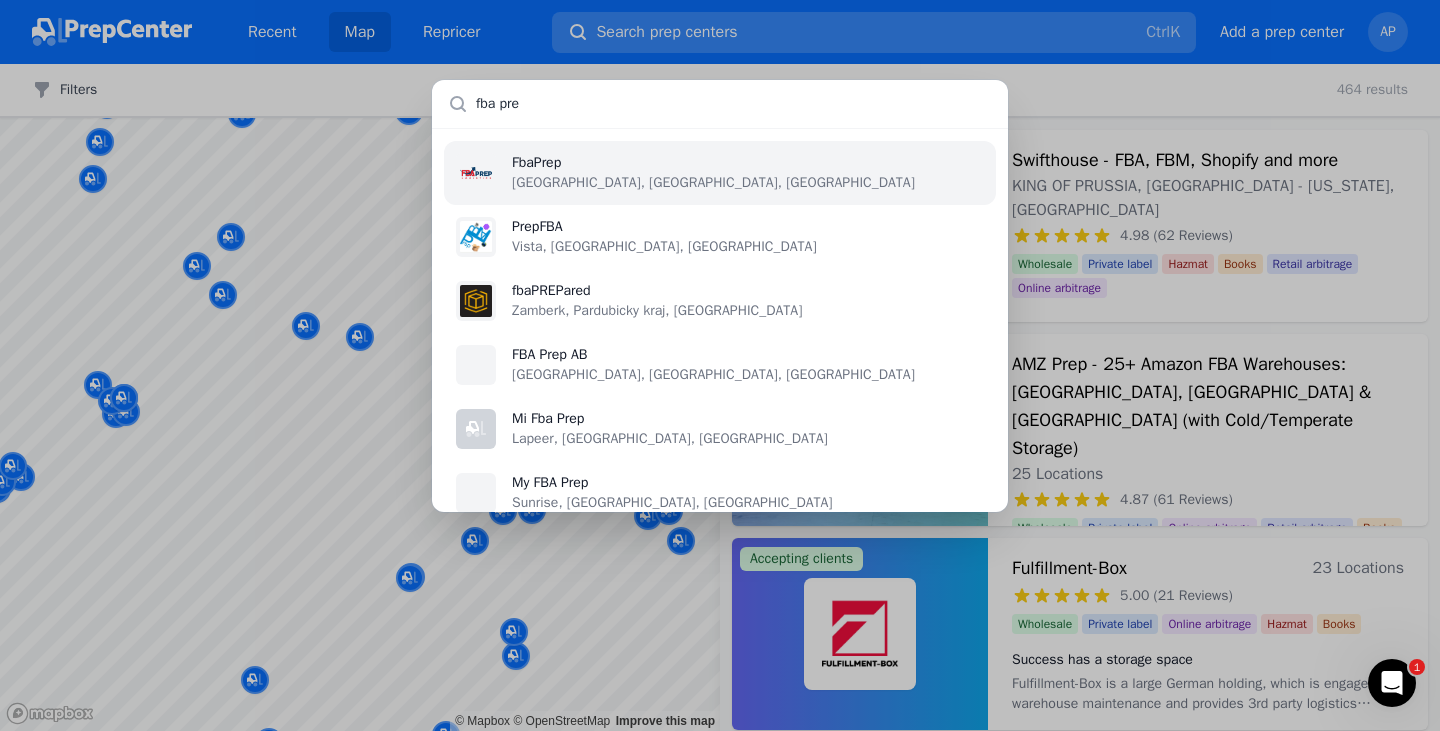 type on "fba prep" 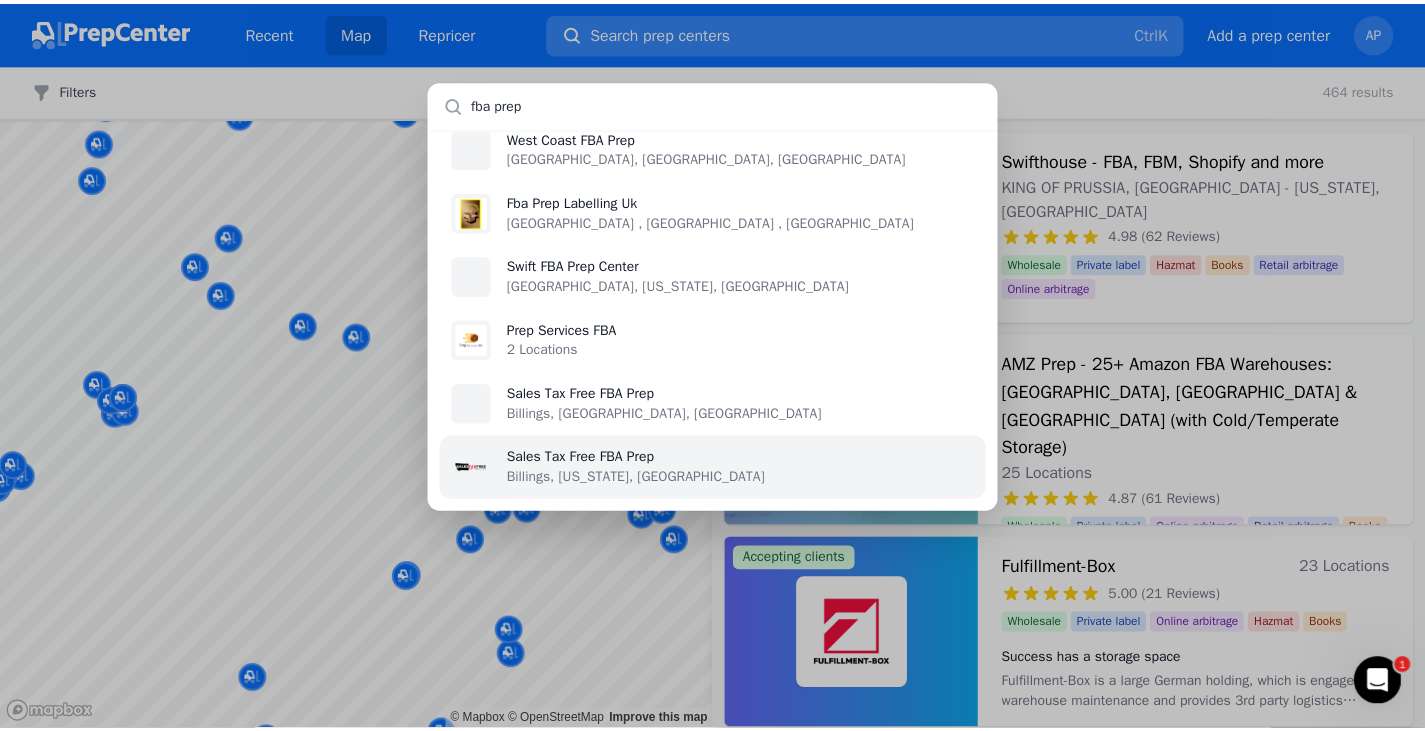 scroll, scrollTop: 1113, scrollLeft: 0, axis: vertical 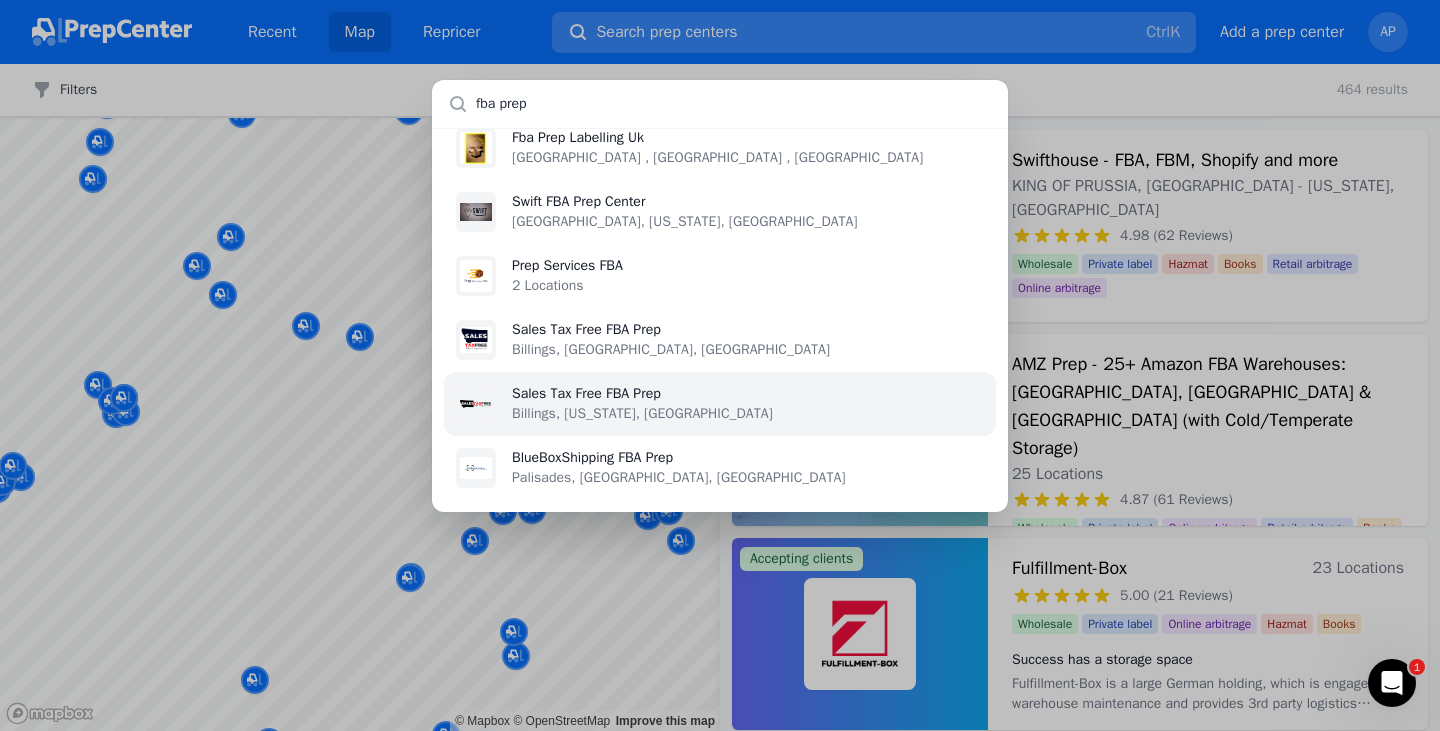 type 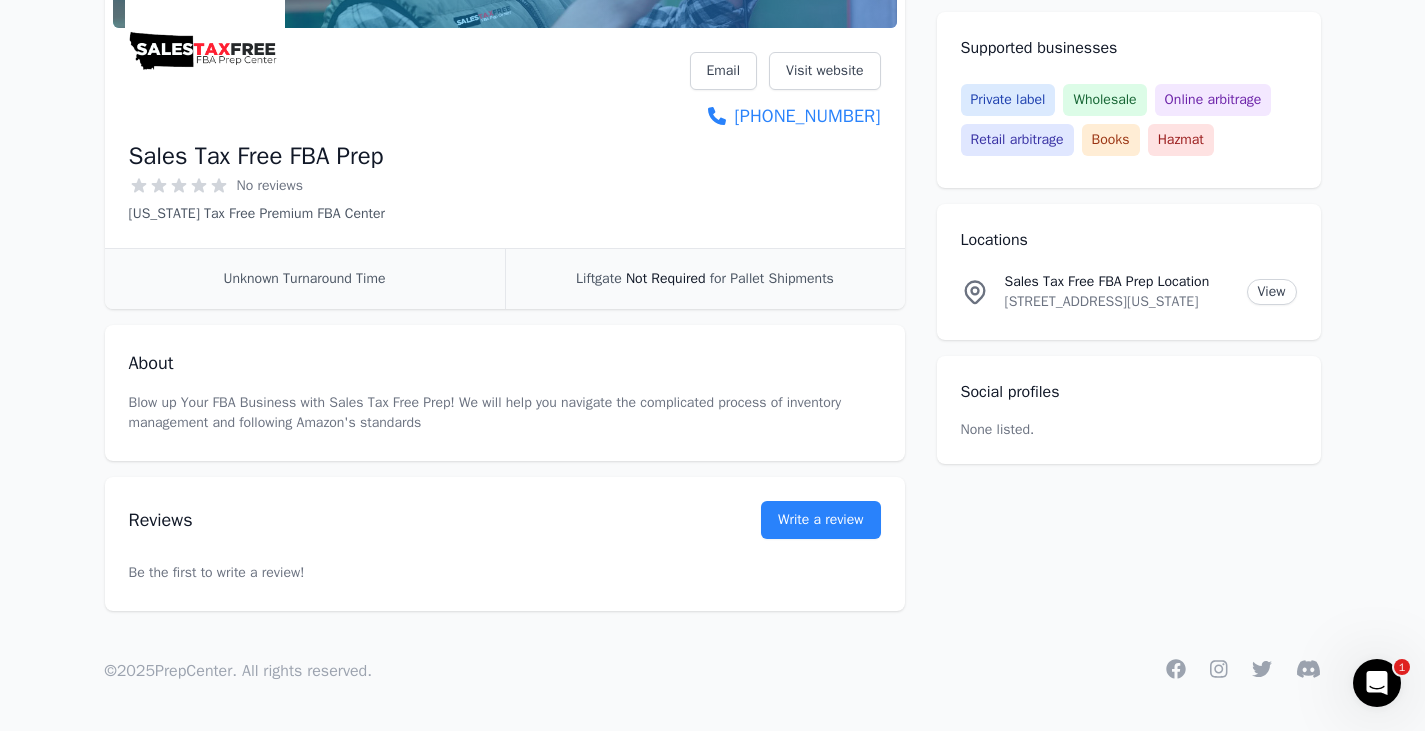 scroll, scrollTop: 0, scrollLeft: 0, axis: both 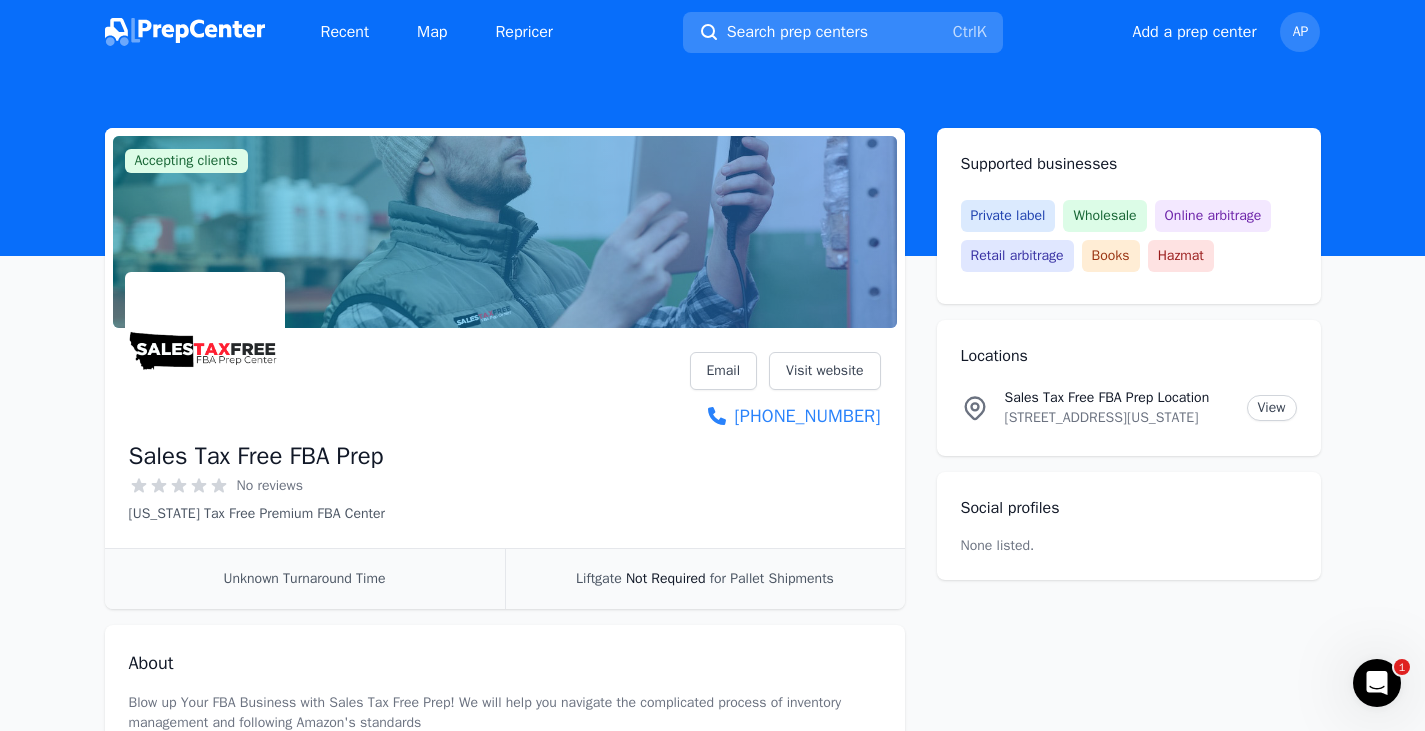 click on "Ctrl" at bounding box center (965, 32) 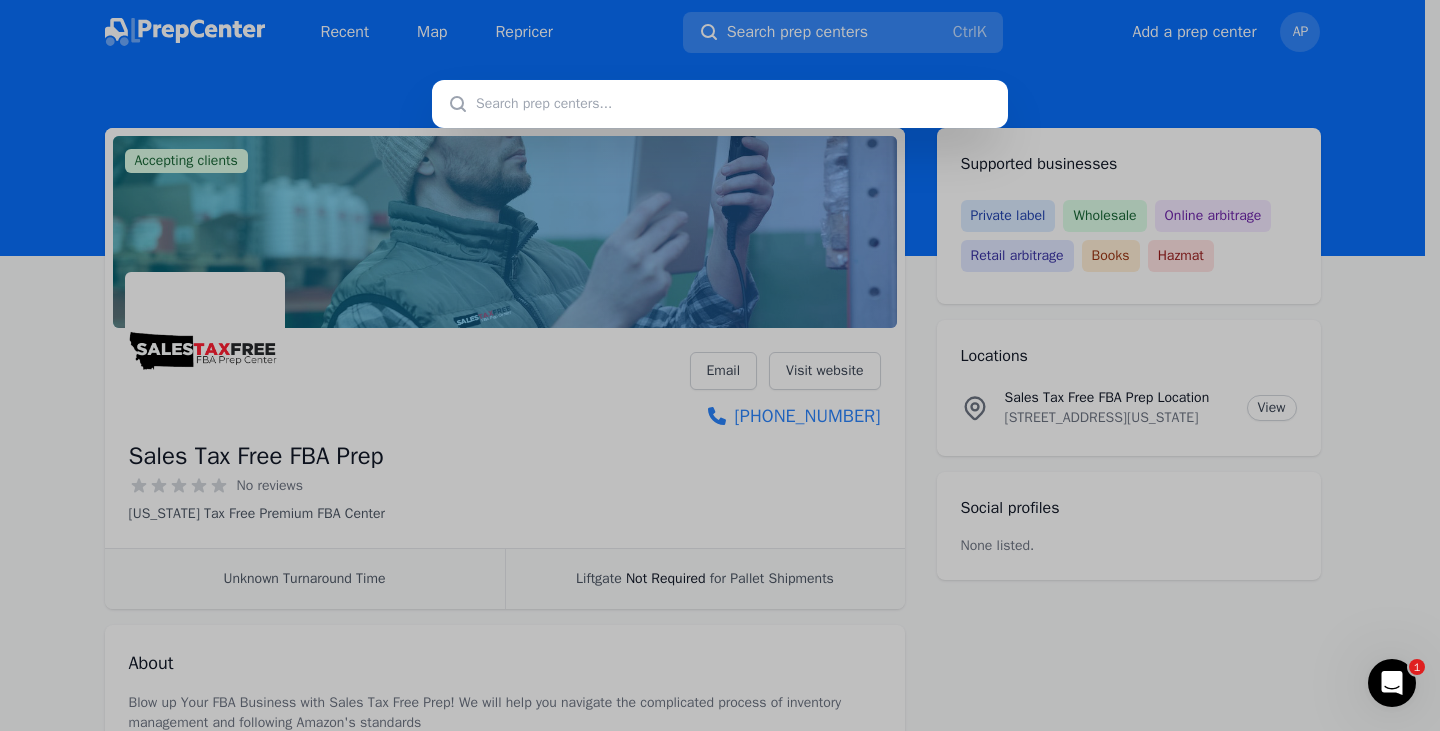 click at bounding box center [720, 365] 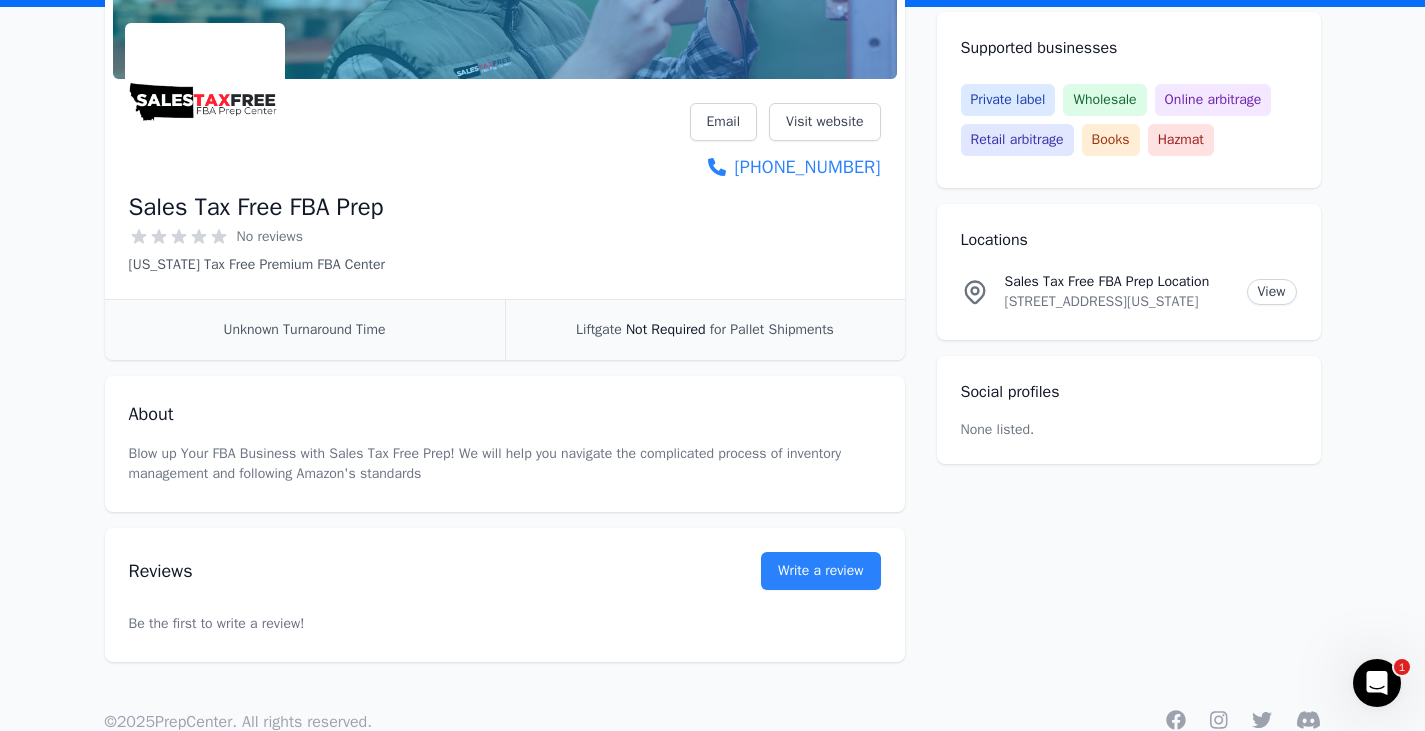 scroll, scrollTop: 300, scrollLeft: 0, axis: vertical 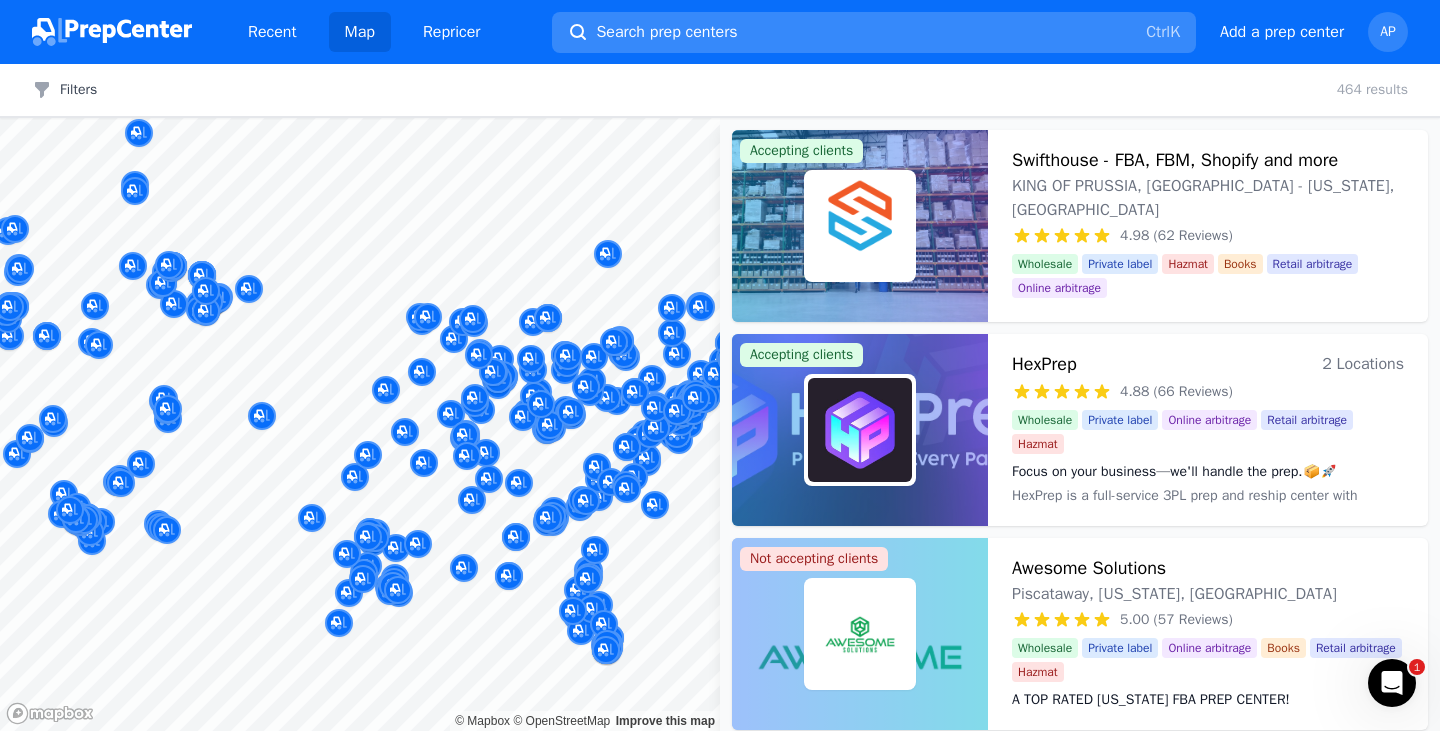 click on "Search prep centers" at bounding box center (666, 32) 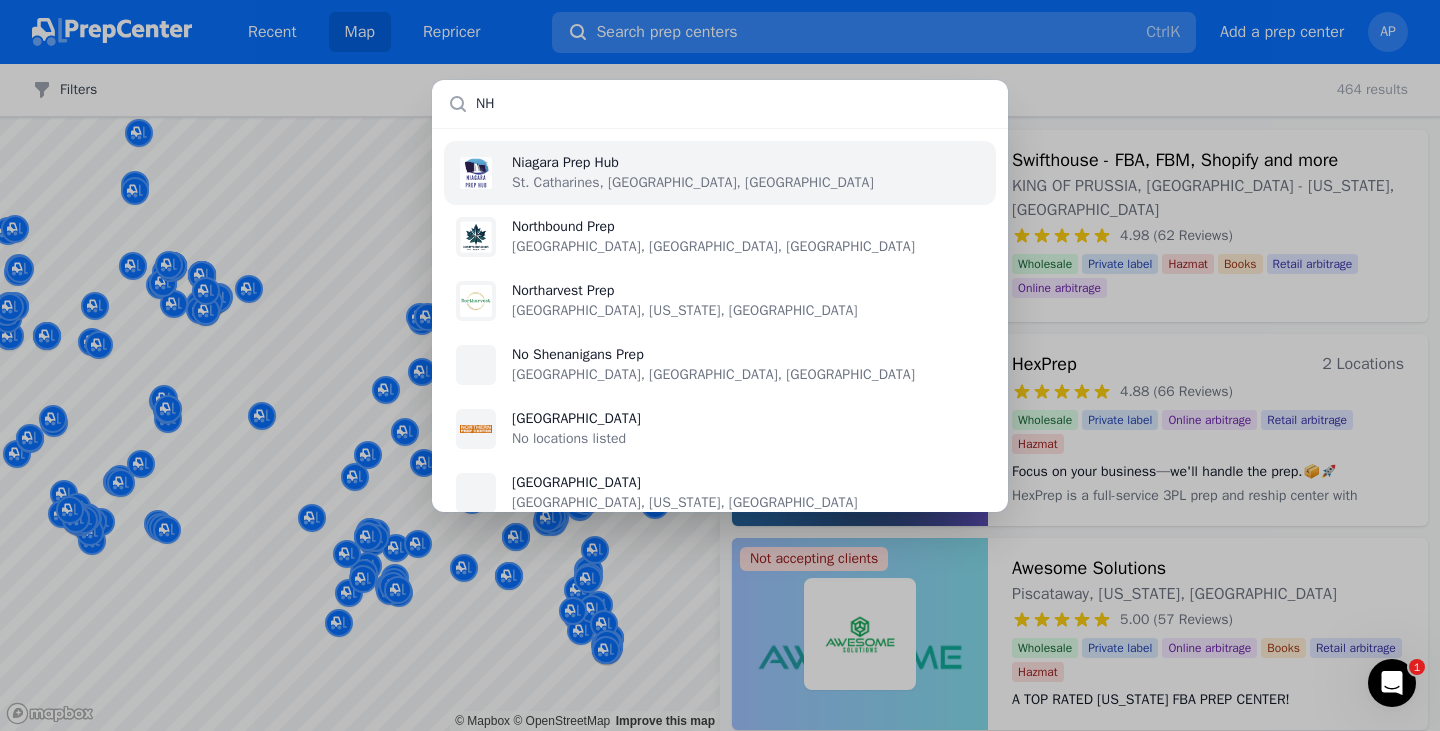 type on "N" 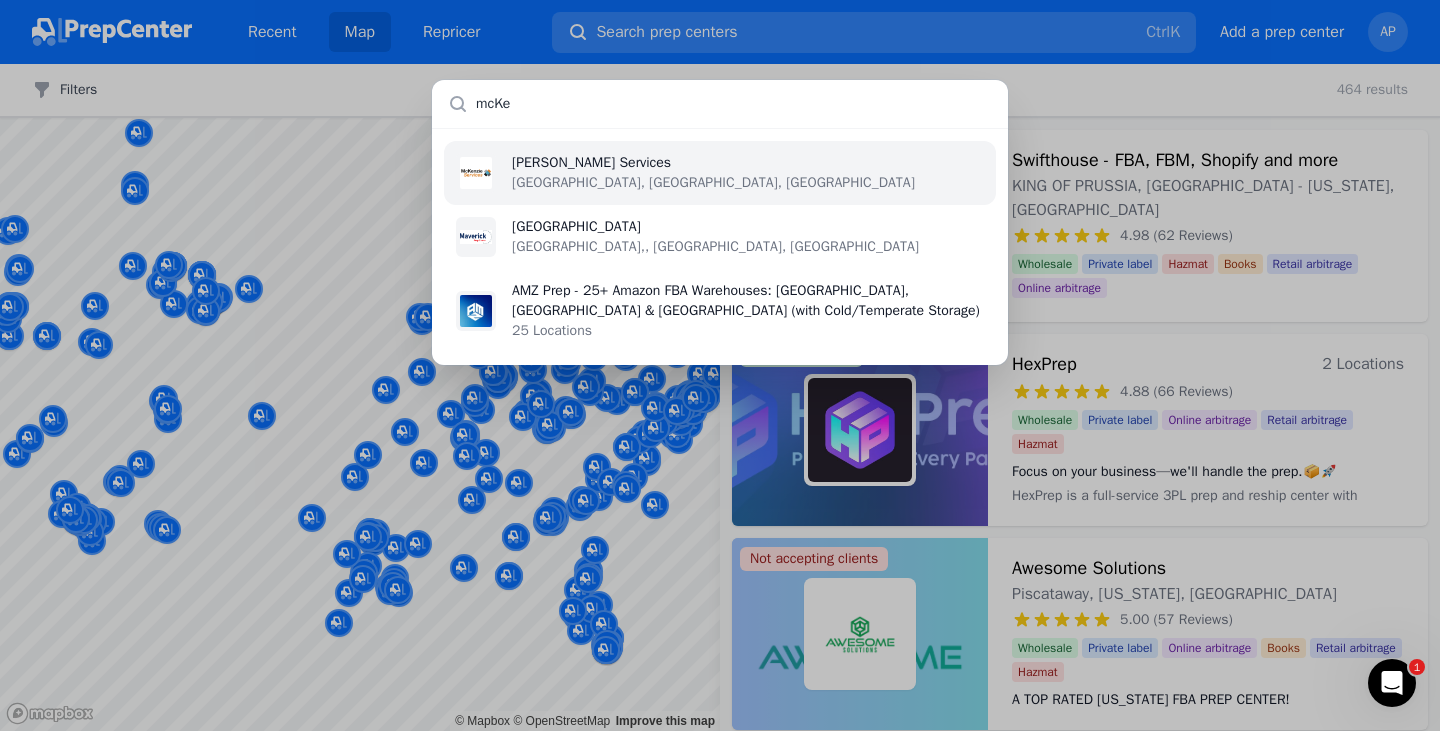 type on "mcKe" 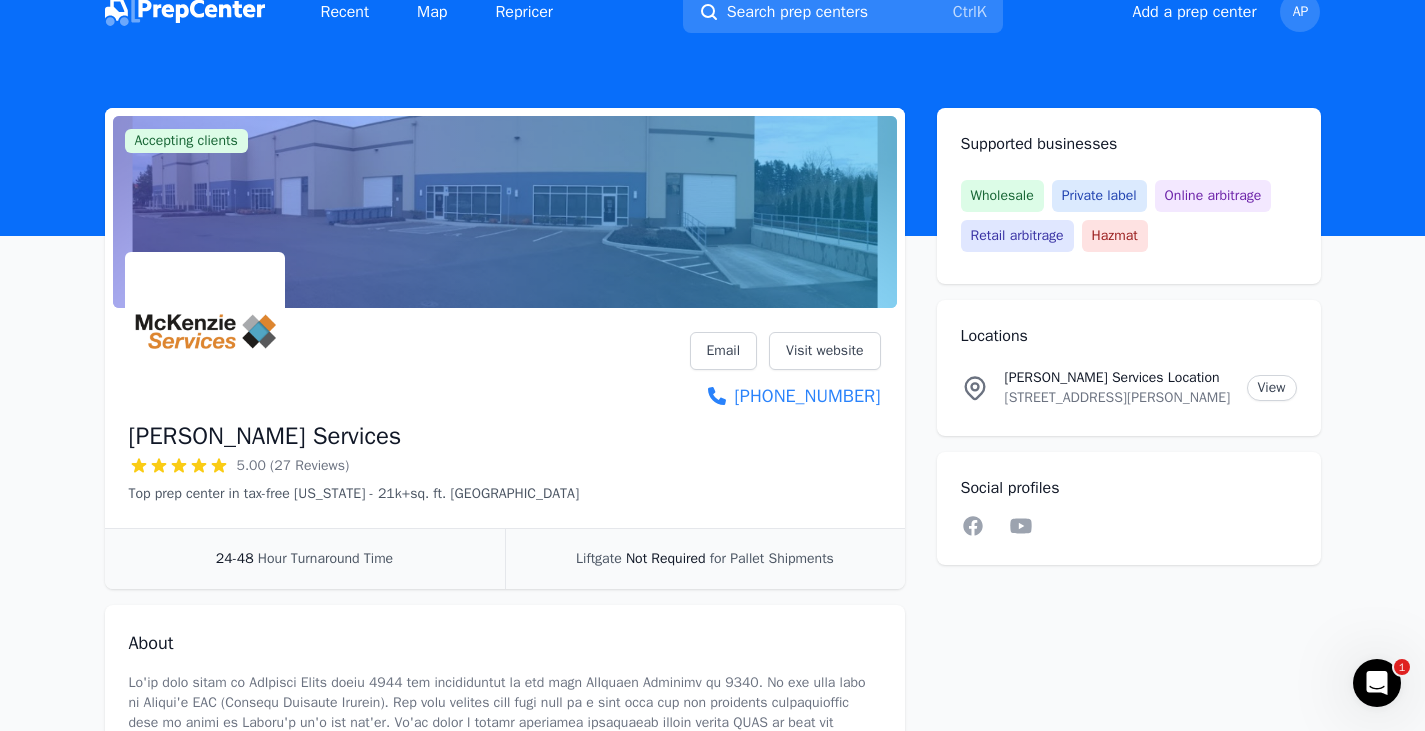 scroll, scrollTop: 0, scrollLeft: 0, axis: both 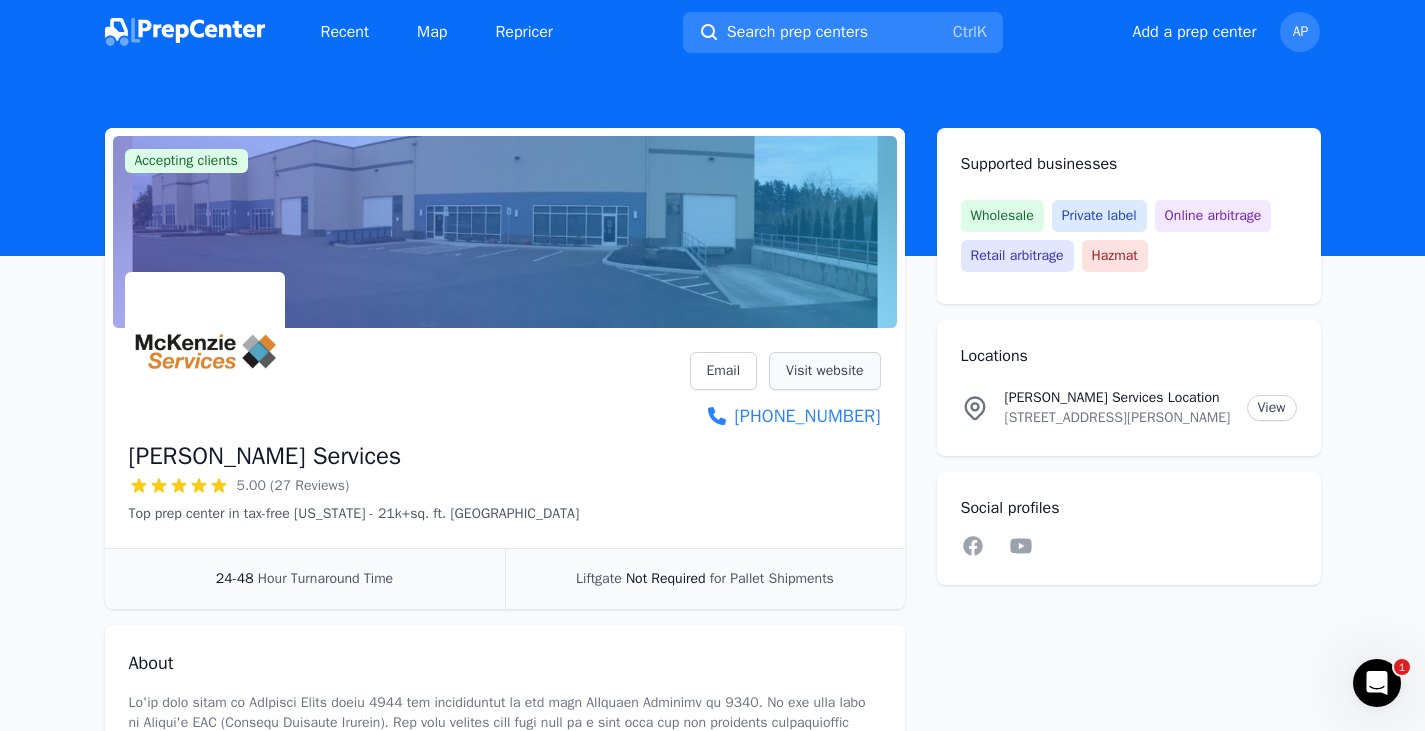 click on "Visit website" at bounding box center (824, 371) 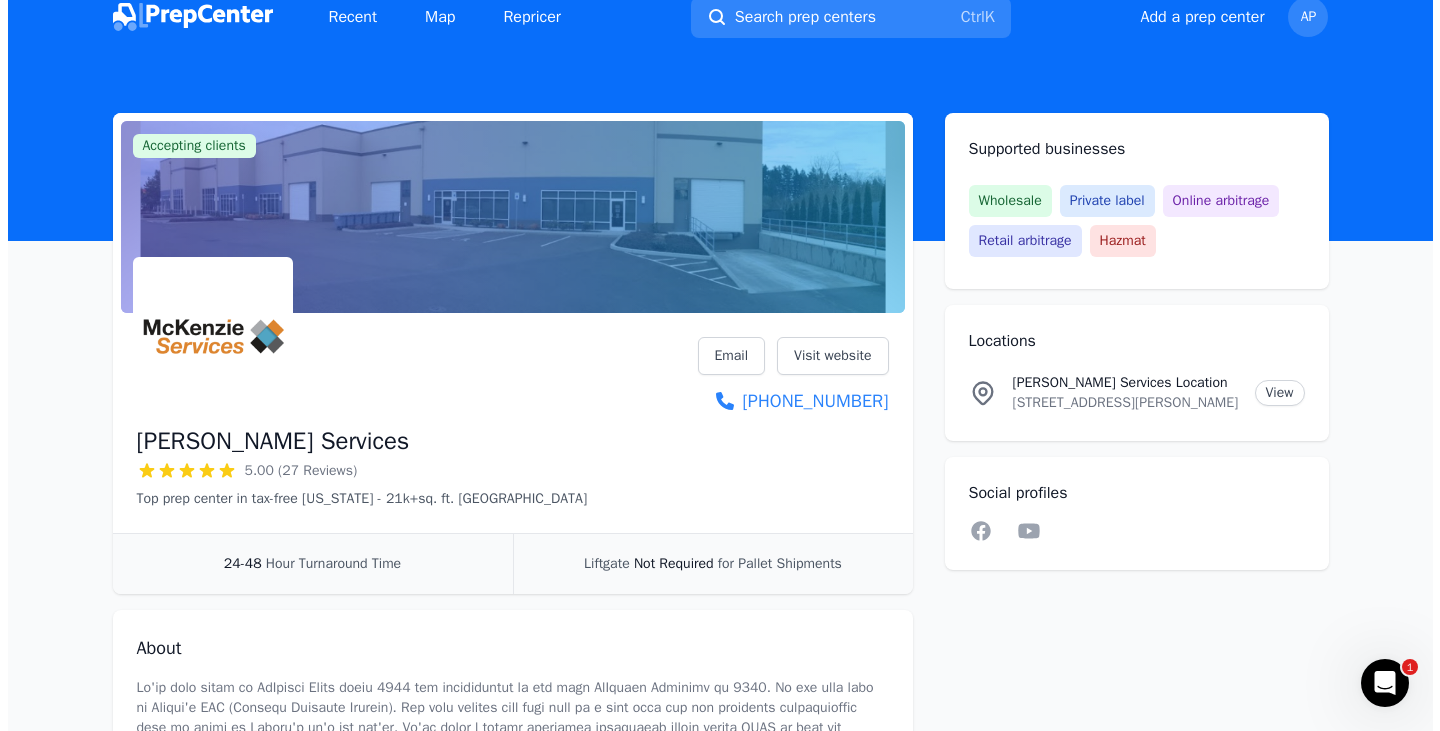 scroll, scrollTop: 0, scrollLeft: 0, axis: both 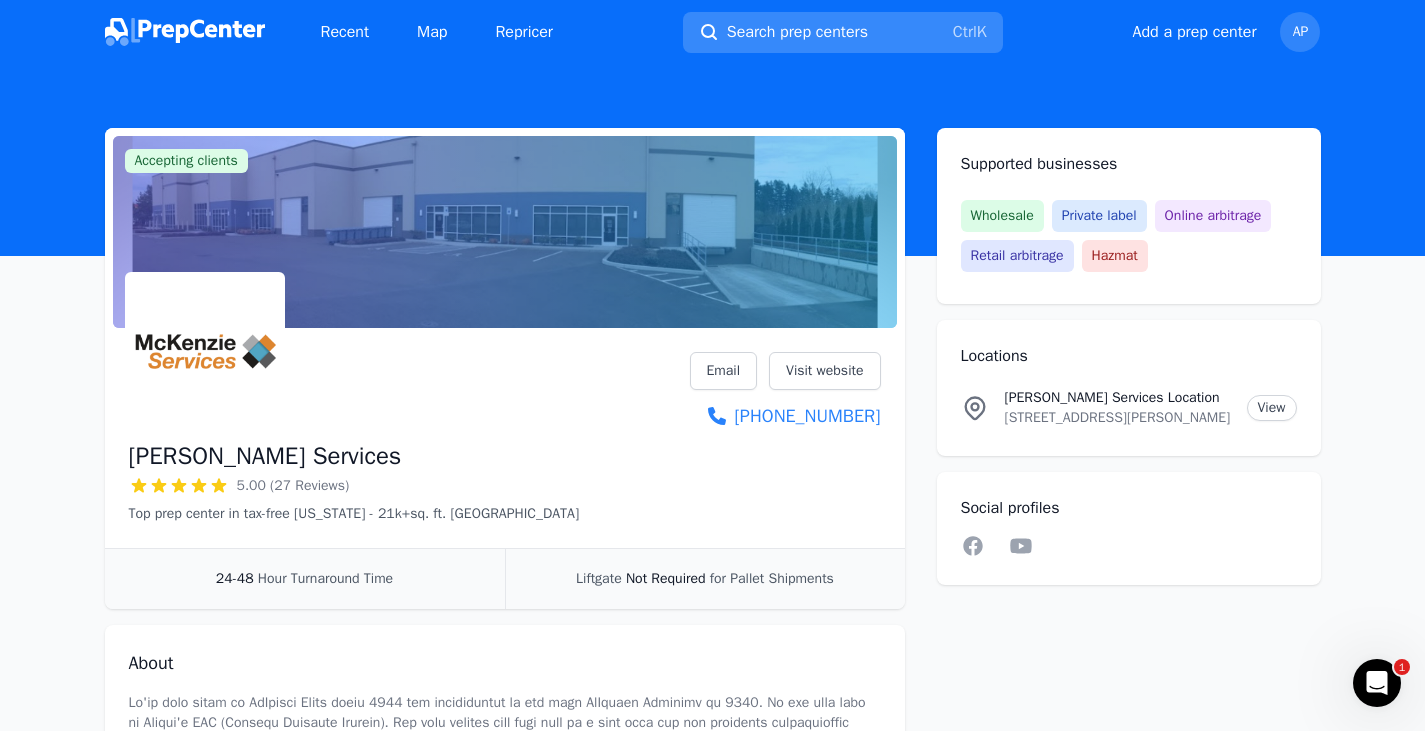 click on "Search prep centers" at bounding box center [797, 32] 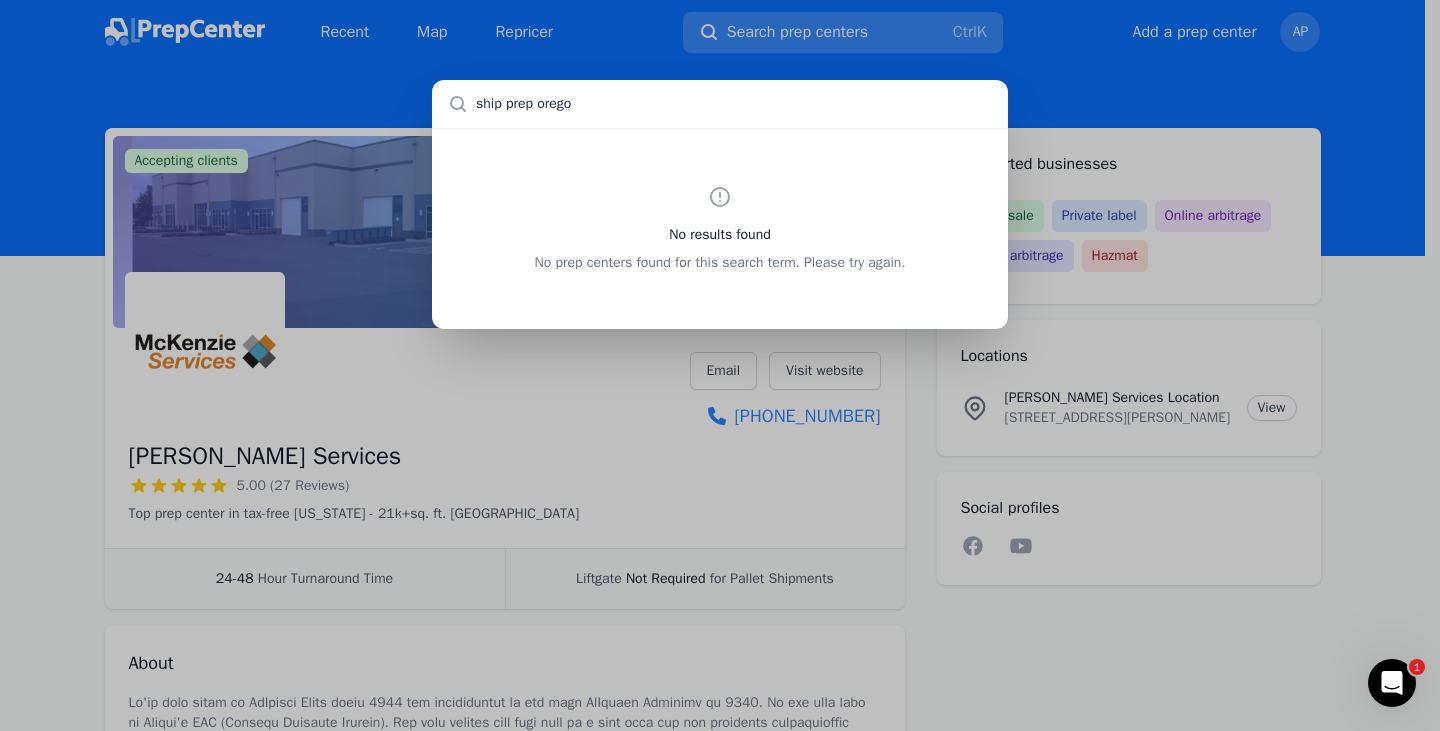 type on "ship prep oregon" 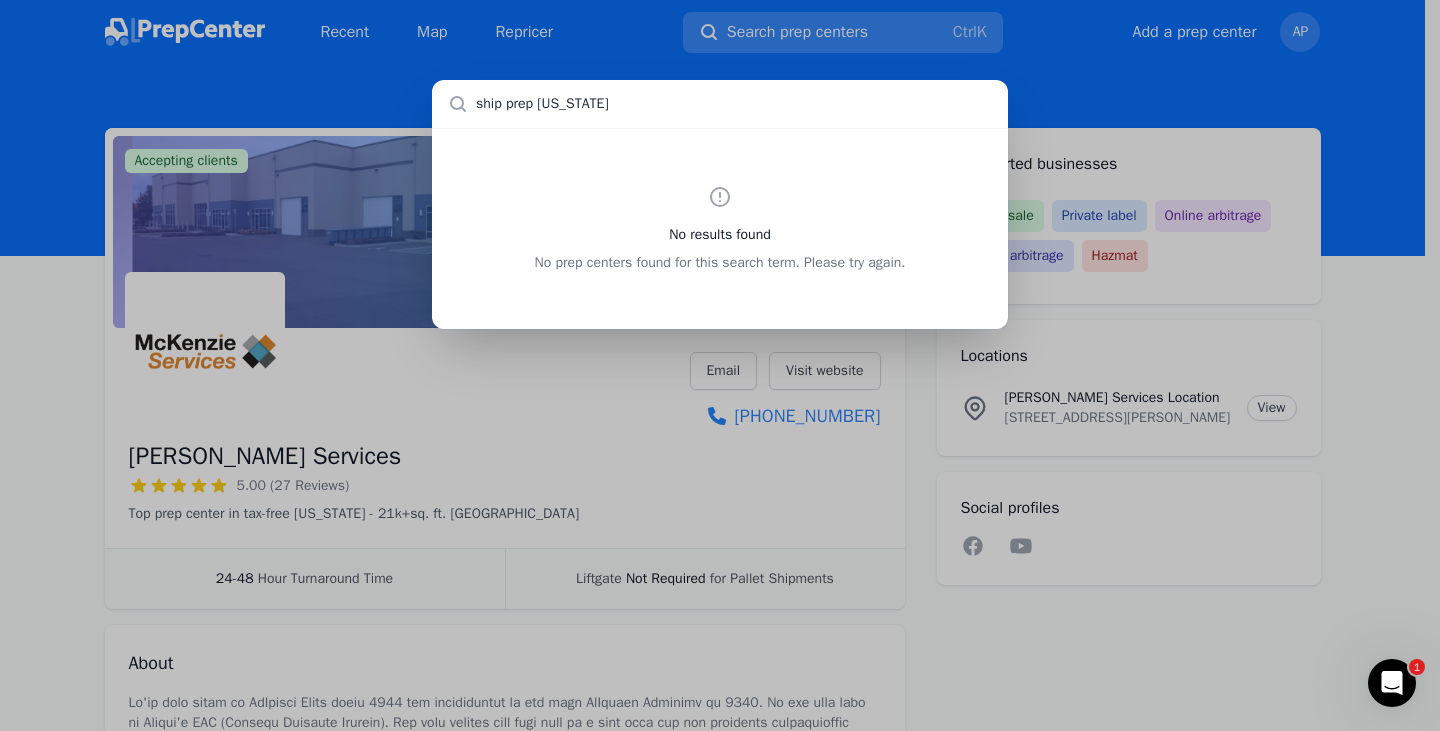 type 